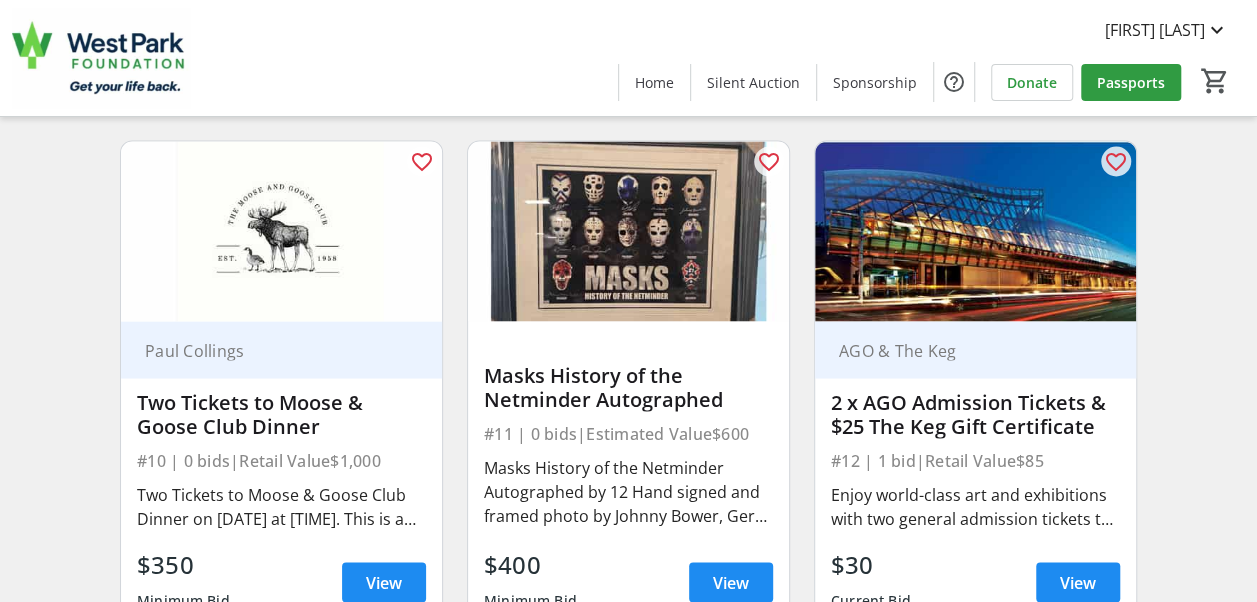 scroll, scrollTop: 1800, scrollLeft: 0, axis: vertical 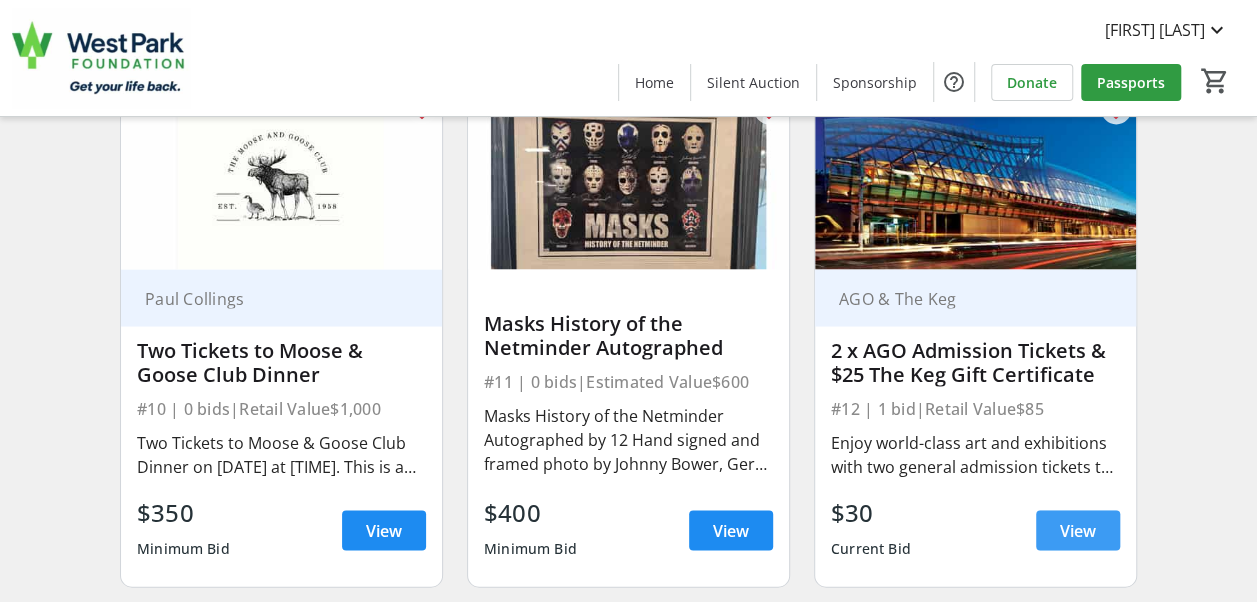 click on "View" at bounding box center [1078, 530] 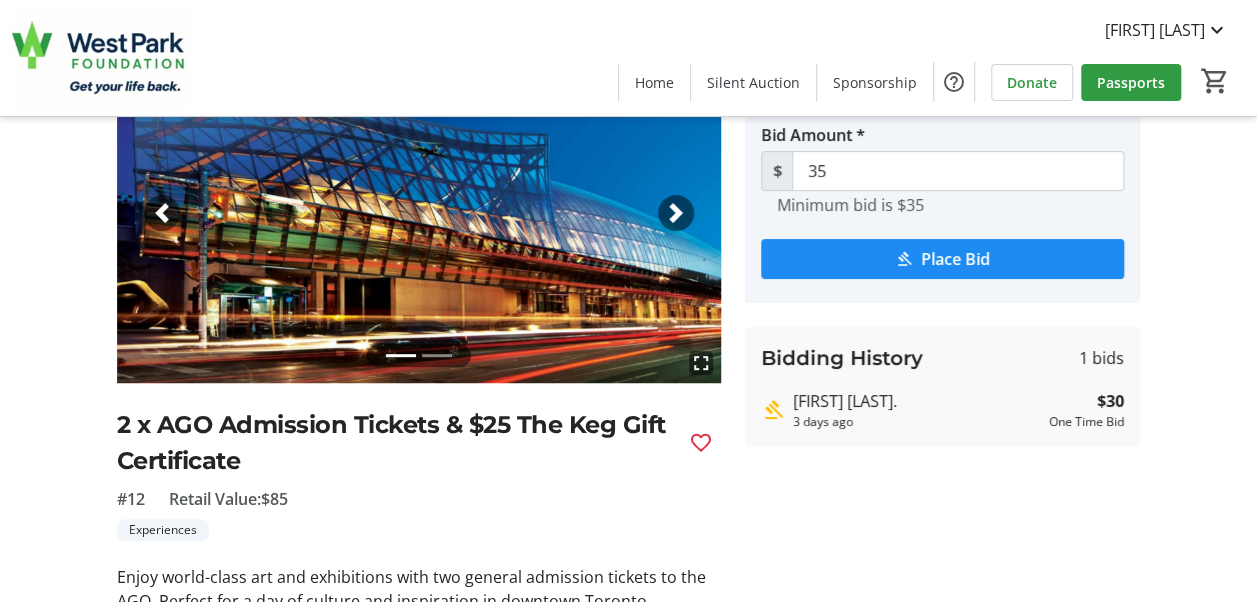 scroll, scrollTop: 100, scrollLeft: 0, axis: vertical 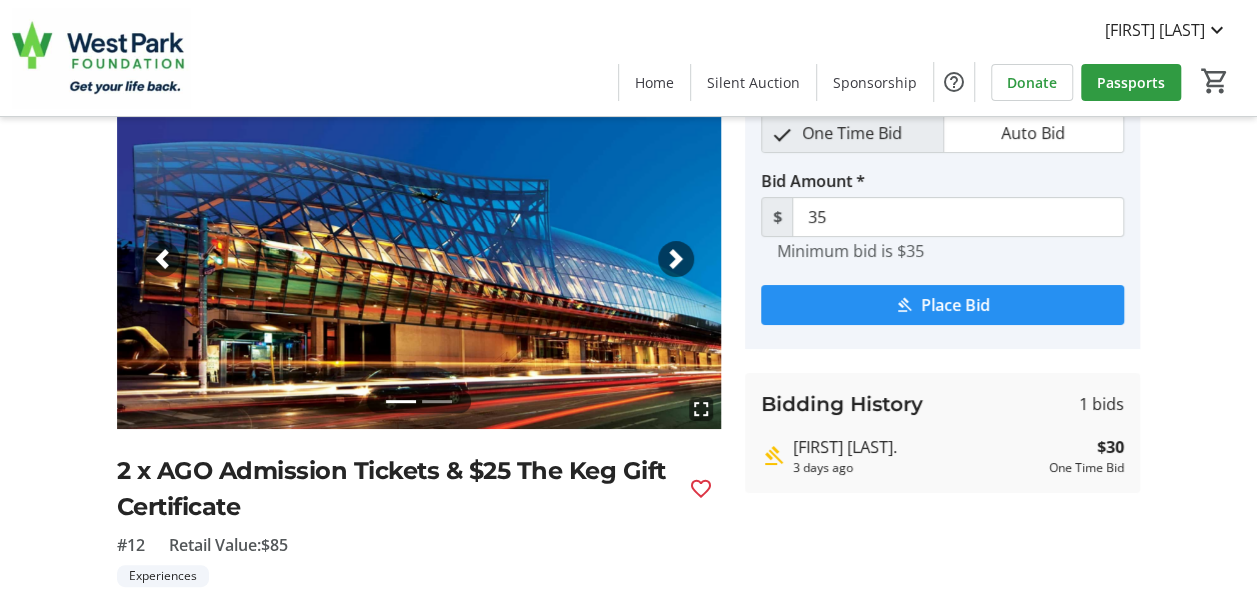 click on "Place Bid" 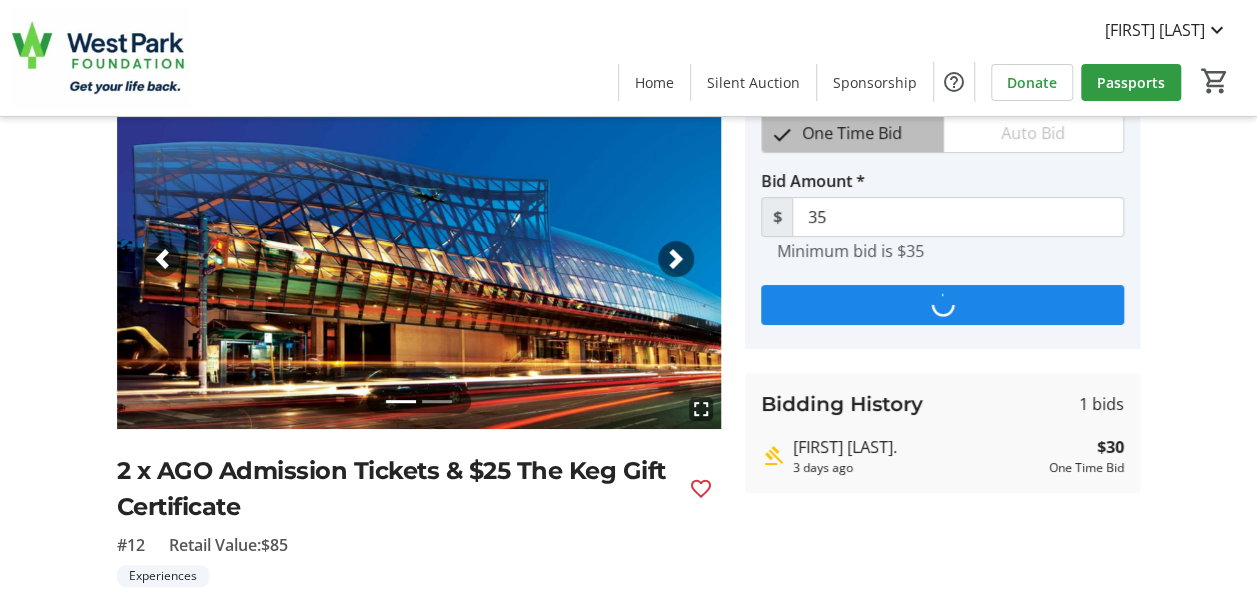 scroll, scrollTop: 0, scrollLeft: 0, axis: both 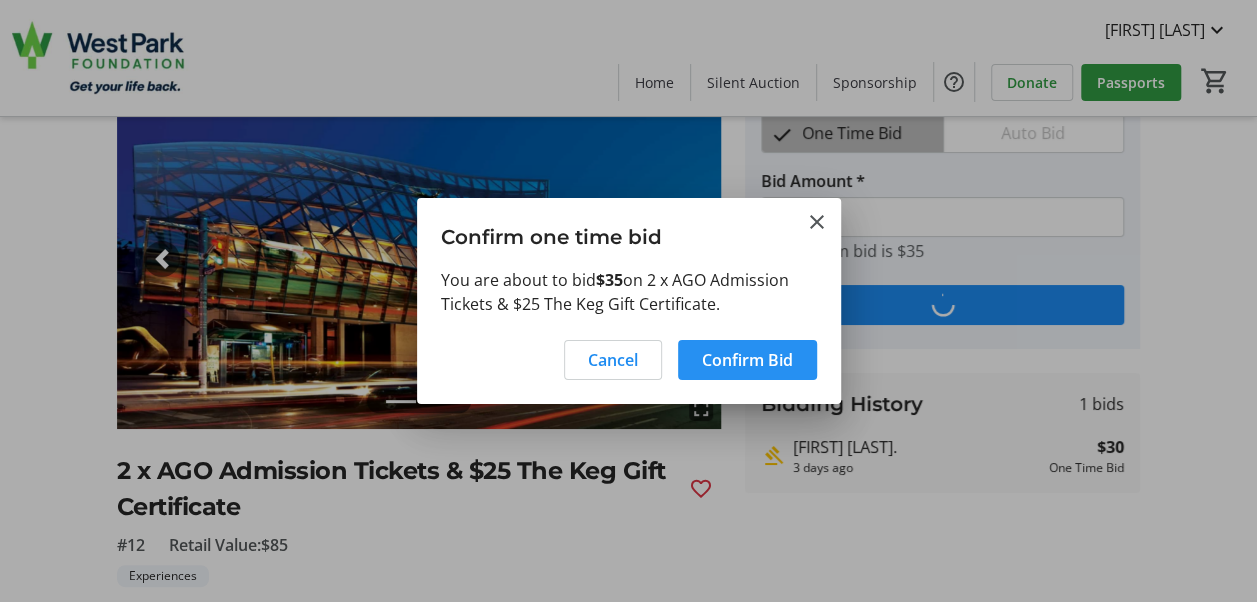 click at bounding box center (747, 360) 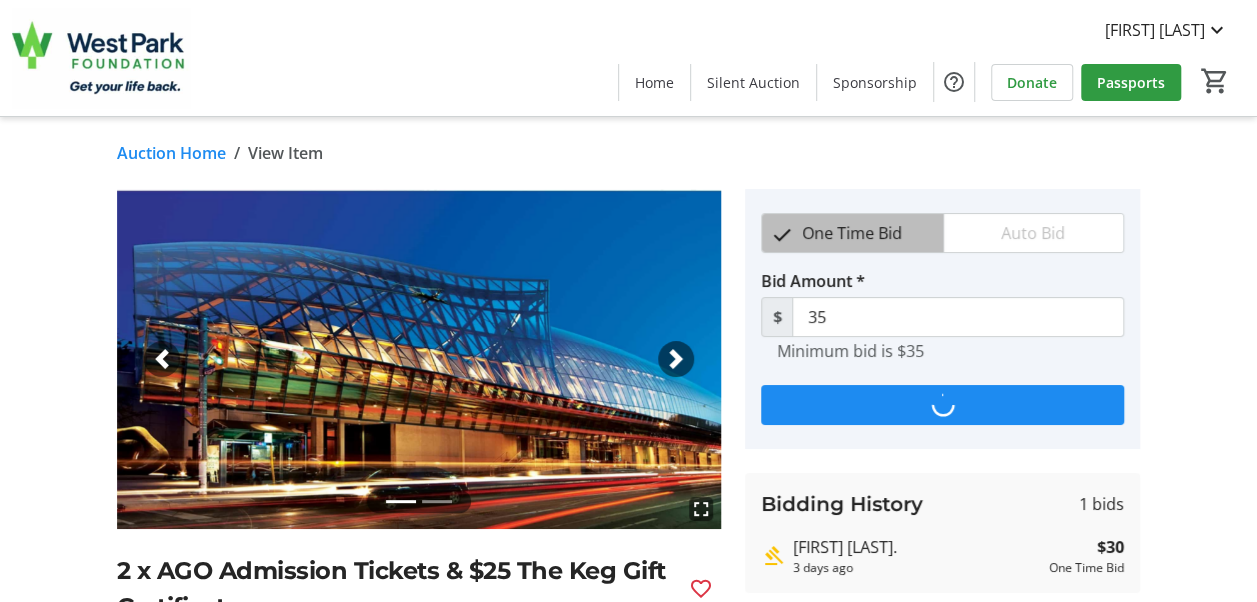 scroll, scrollTop: 100, scrollLeft: 0, axis: vertical 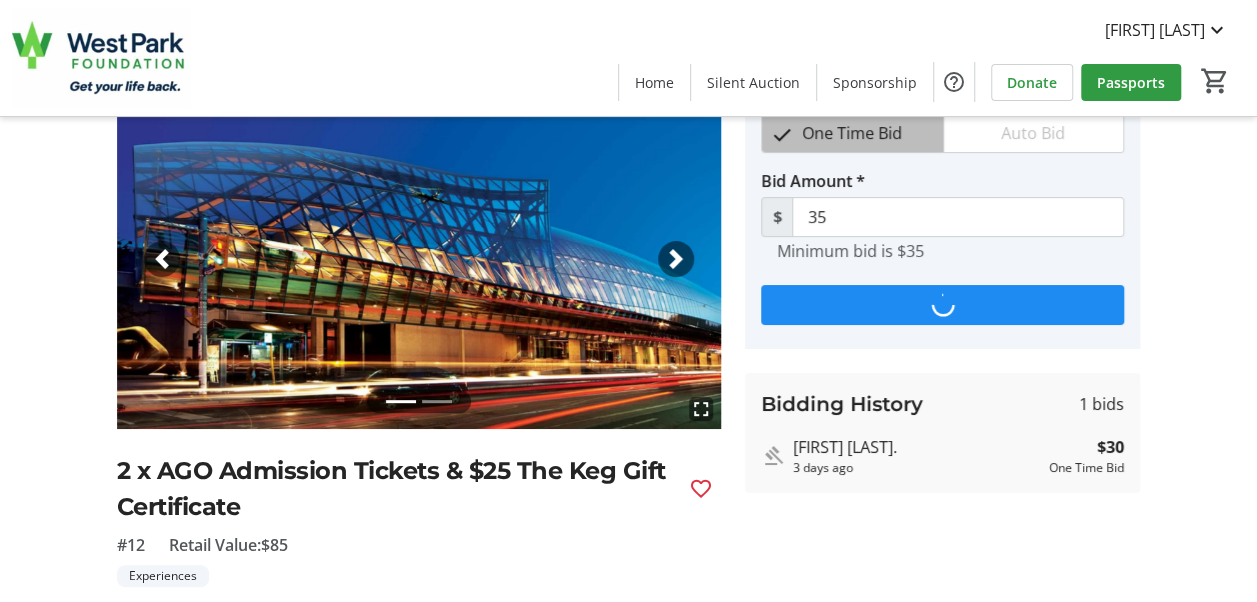 type on "40" 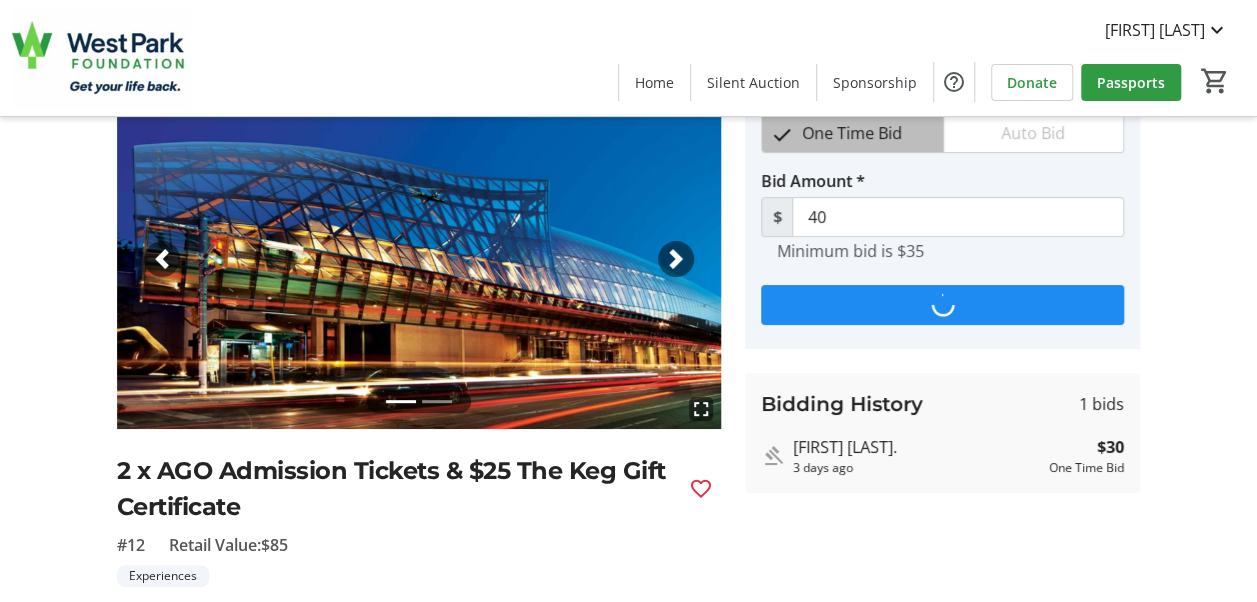 scroll, scrollTop: 0, scrollLeft: 0, axis: both 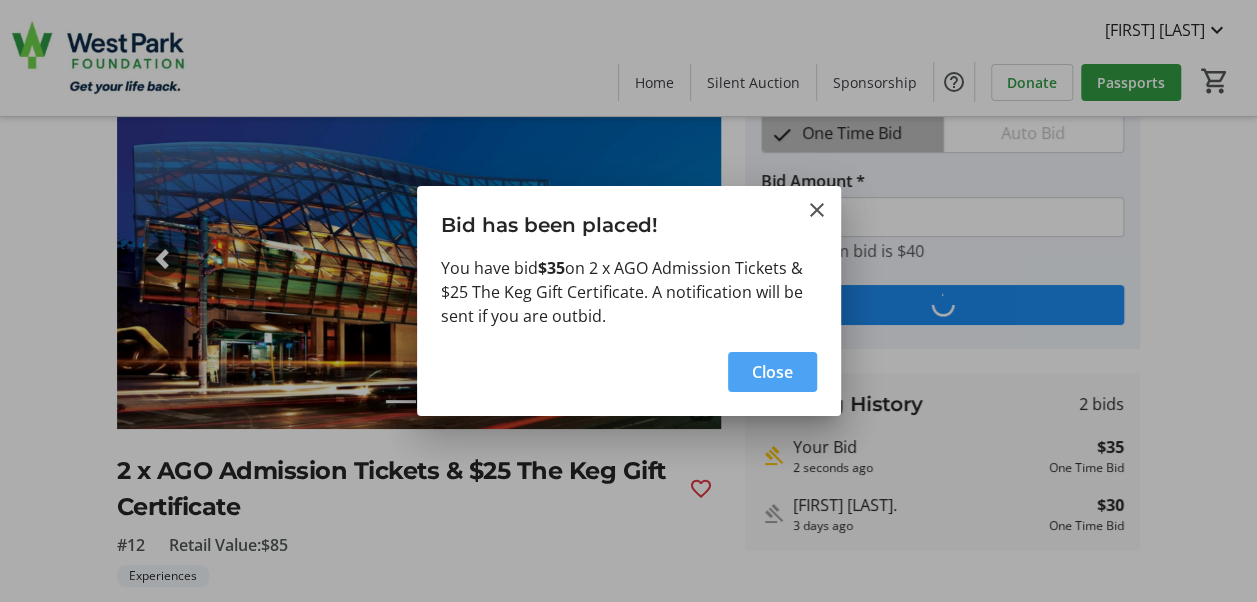 click on "Close" at bounding box center [772, 372] 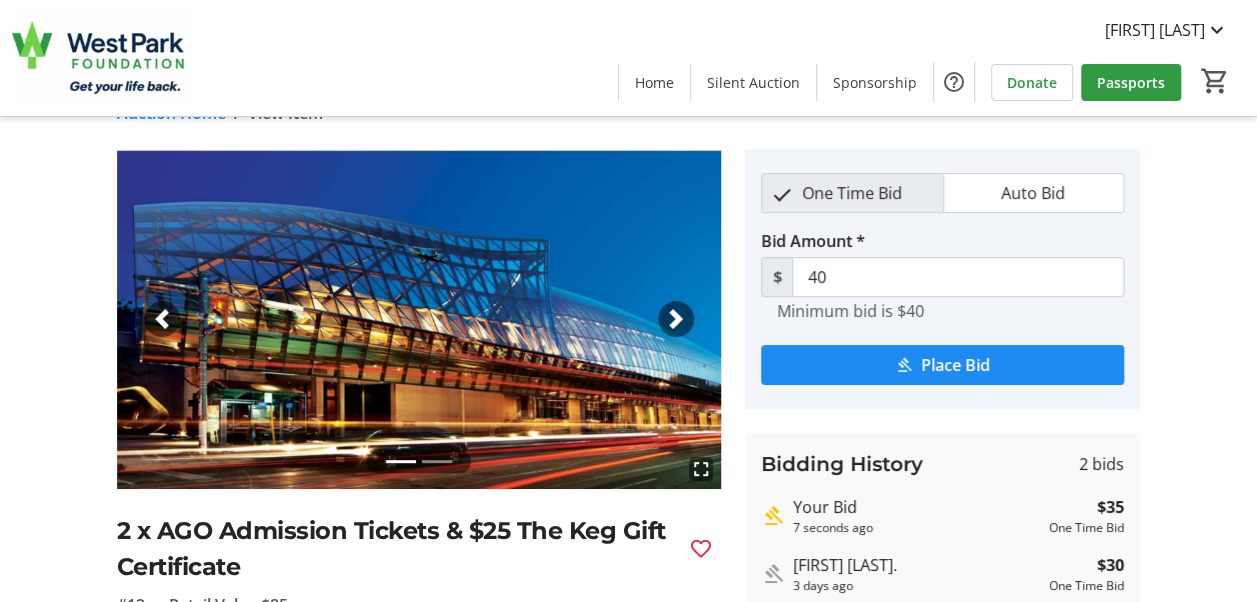 scroll, scrollTop: 0, scrollLeft: 0, axis: both 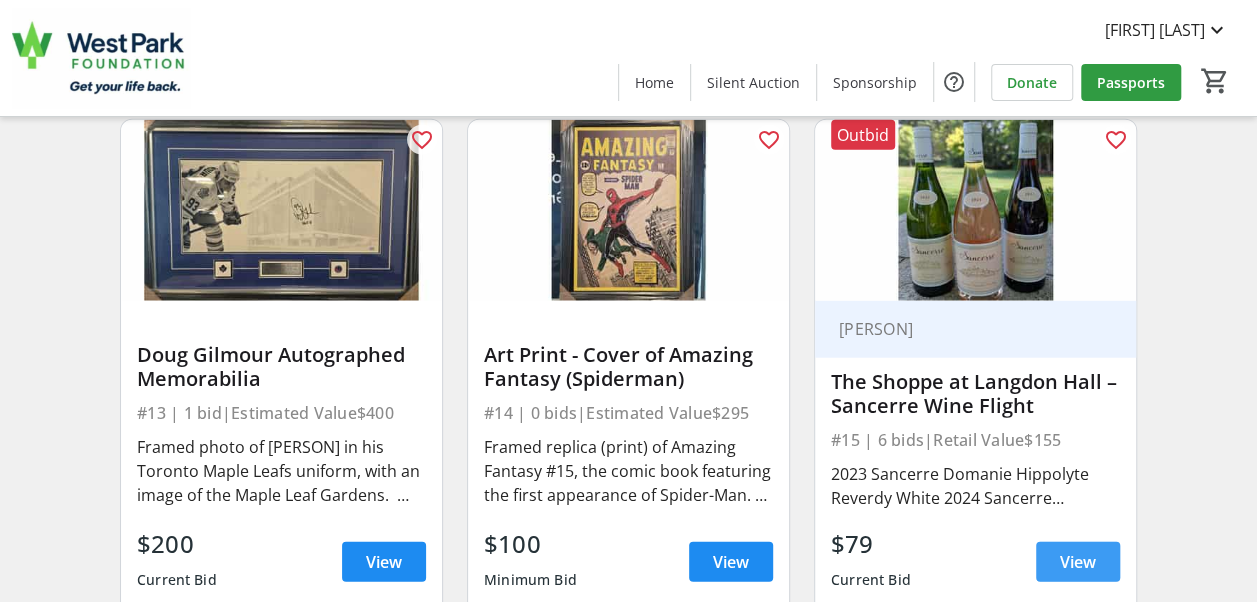 click on "View" at bounding box center [1078, 562] 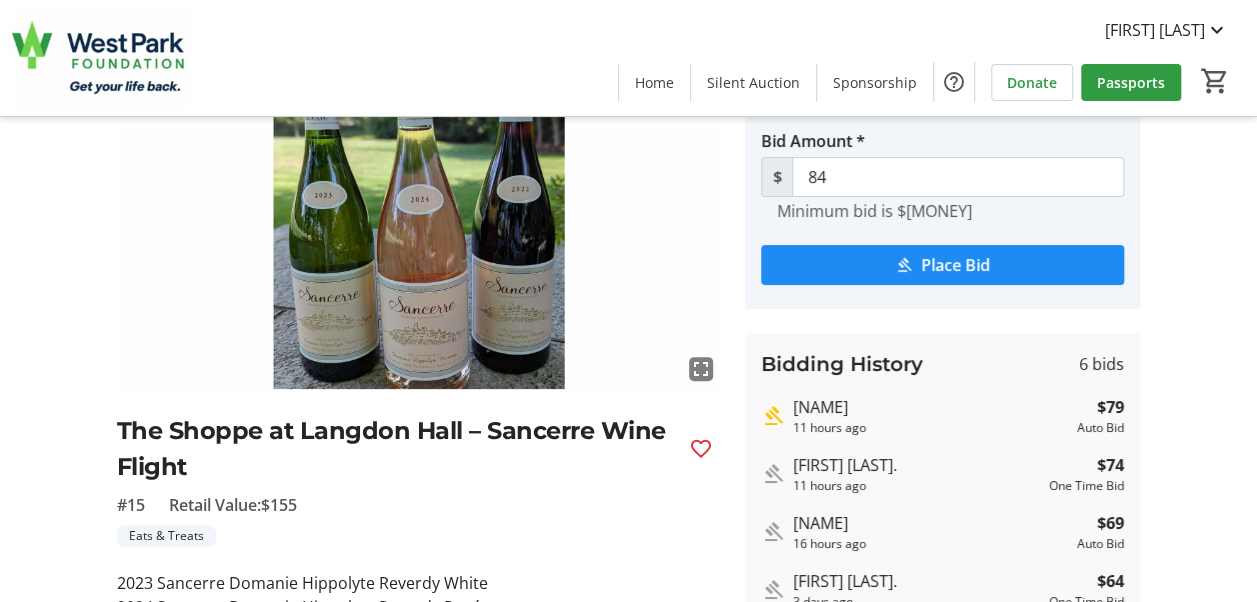 scroll, scrollTop: 100, scrollLeft: 0, axis: vertical 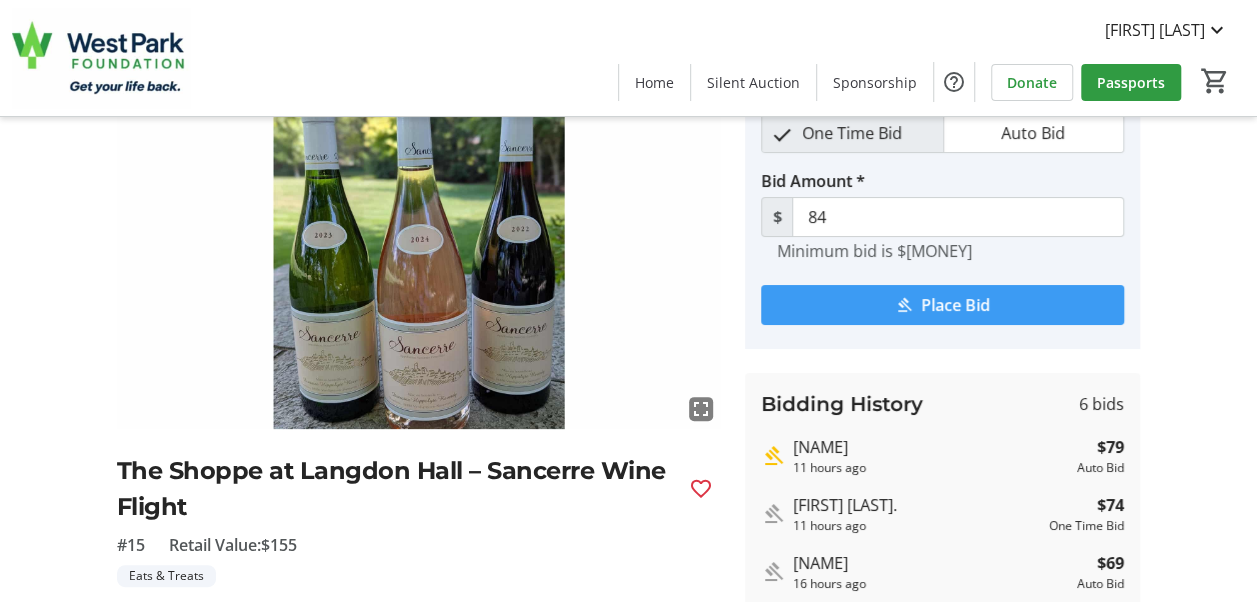 click 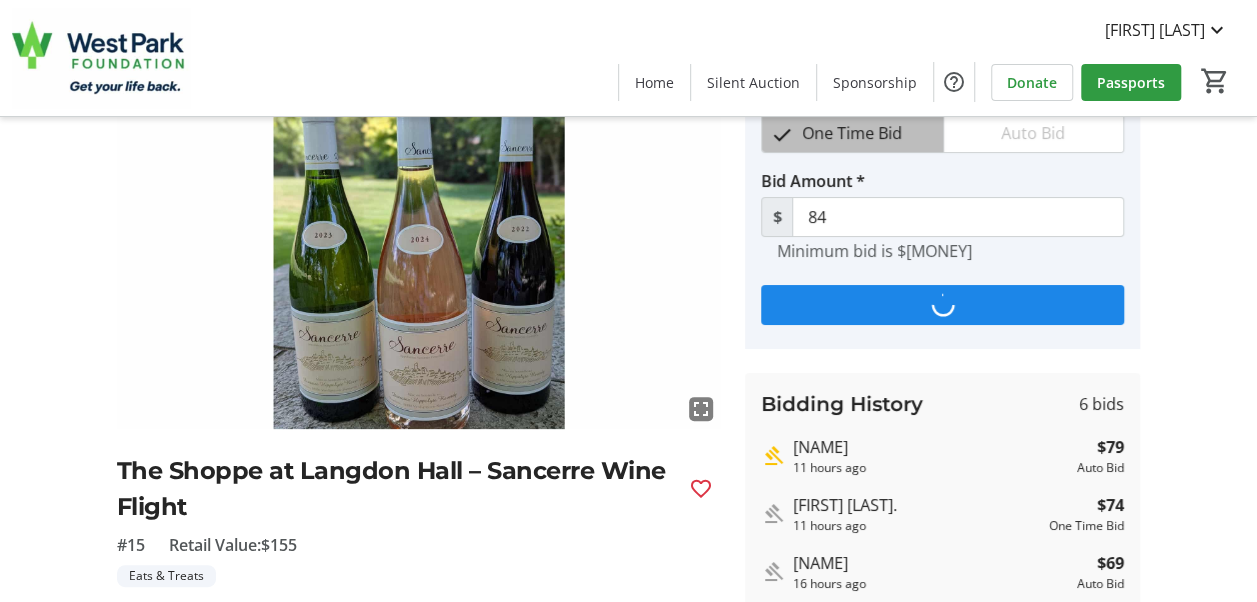 scroll, scrollTop: 0, scrollLeft: 0, axis: both 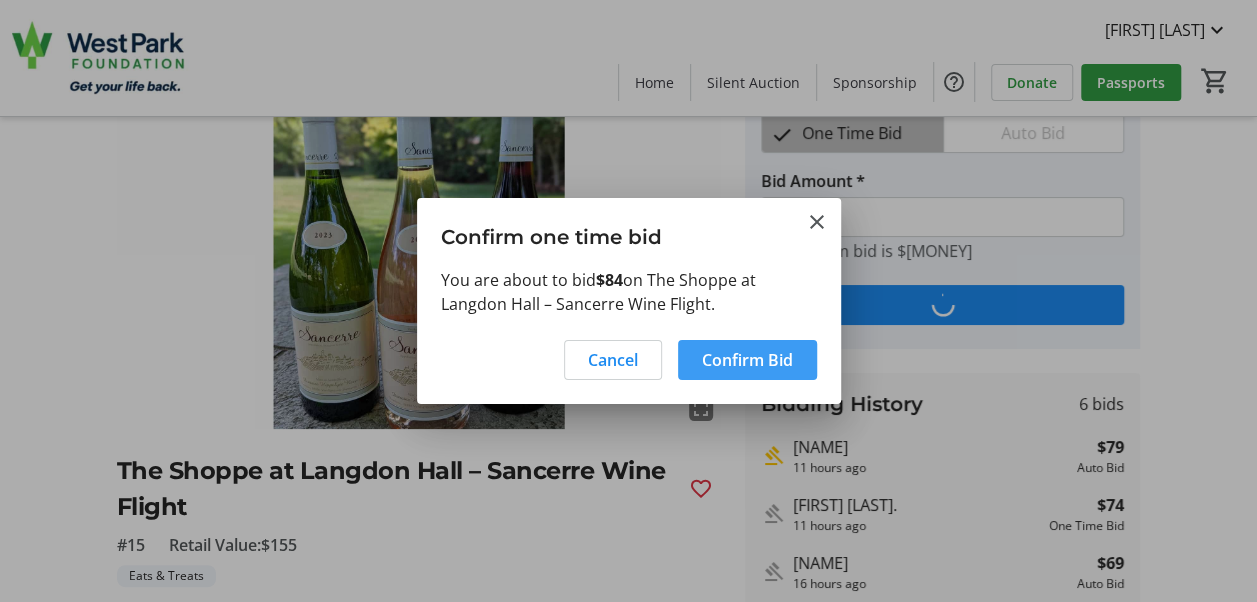 click on "Confirm Bid" at bounding box center (747, 360) 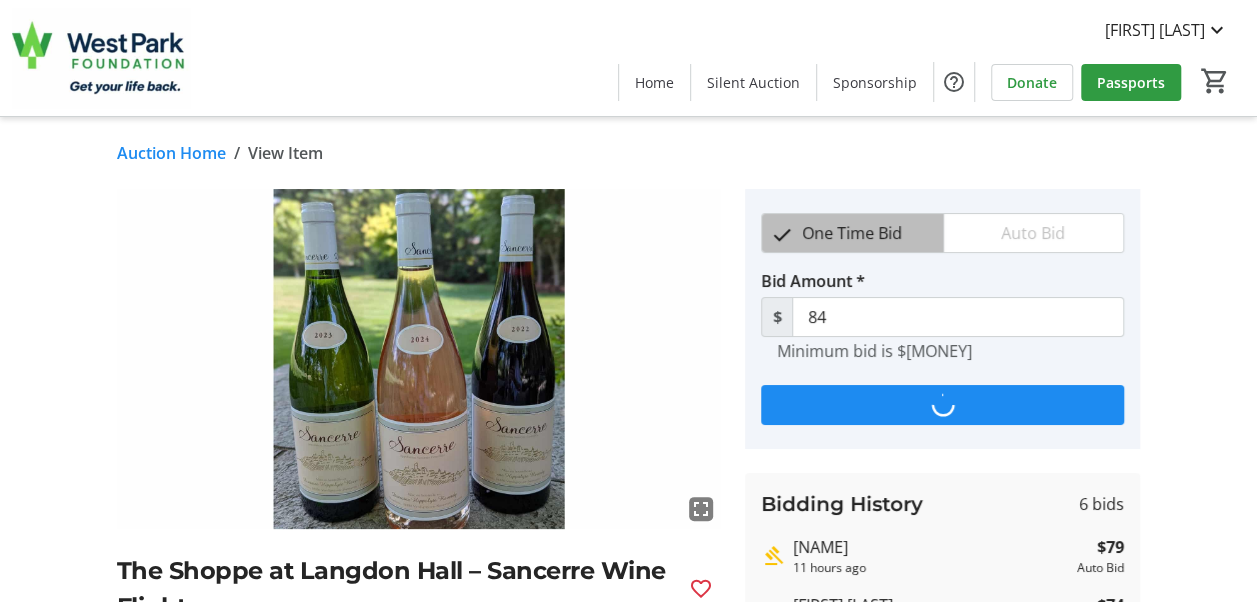 scroll, scrollTop: 100, scrollLeft: 0, axis: vertical 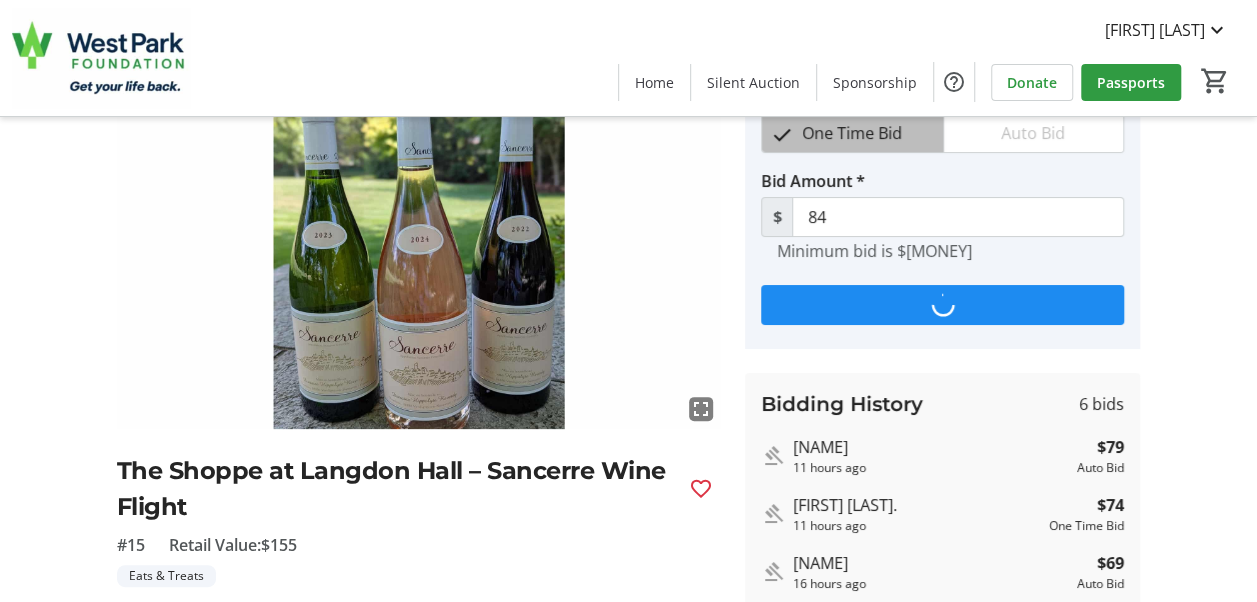 type on "[NUMBER]" 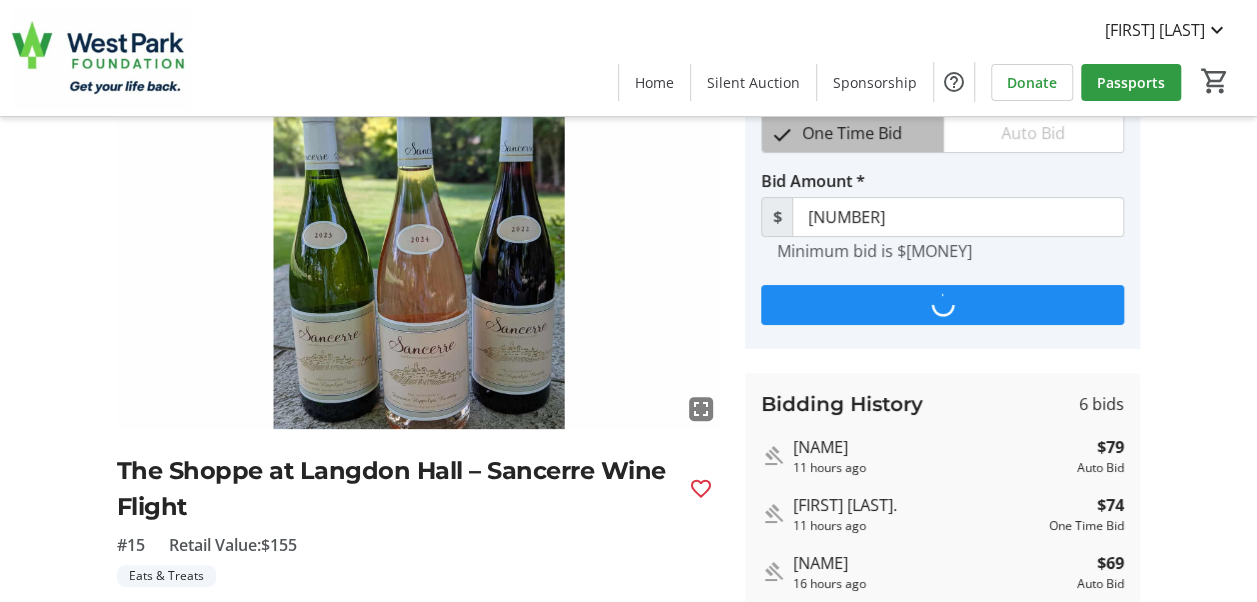 scroll, scrollTop: 0, scrollLeft: 0, axis: both 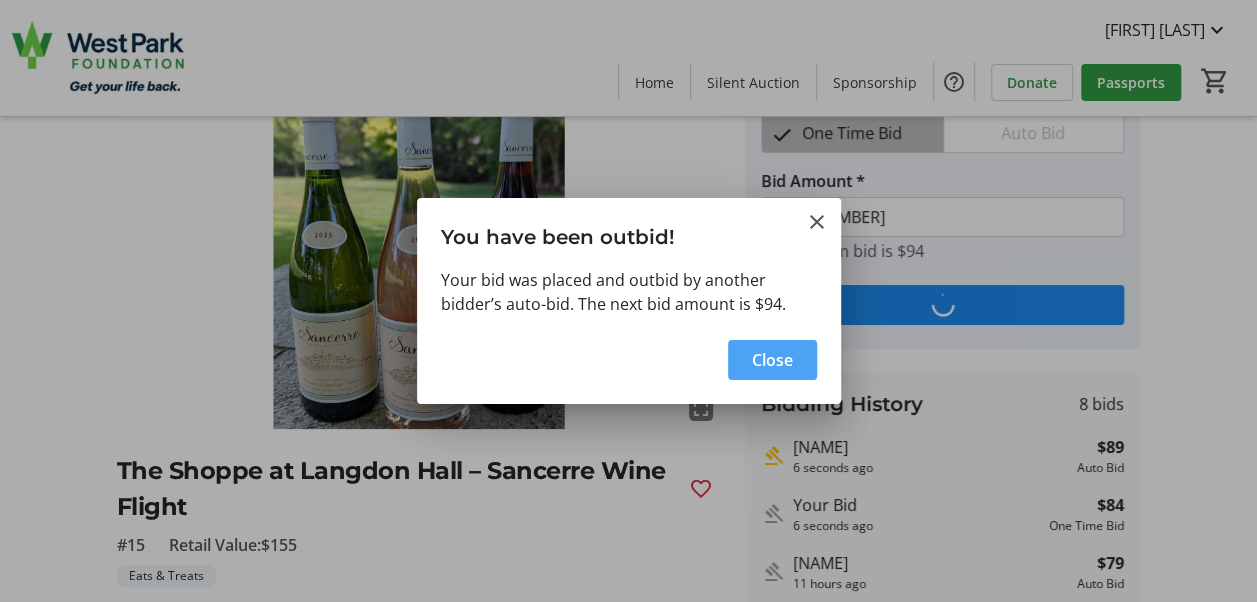 click on "Close" at bounding box center [772, 360] 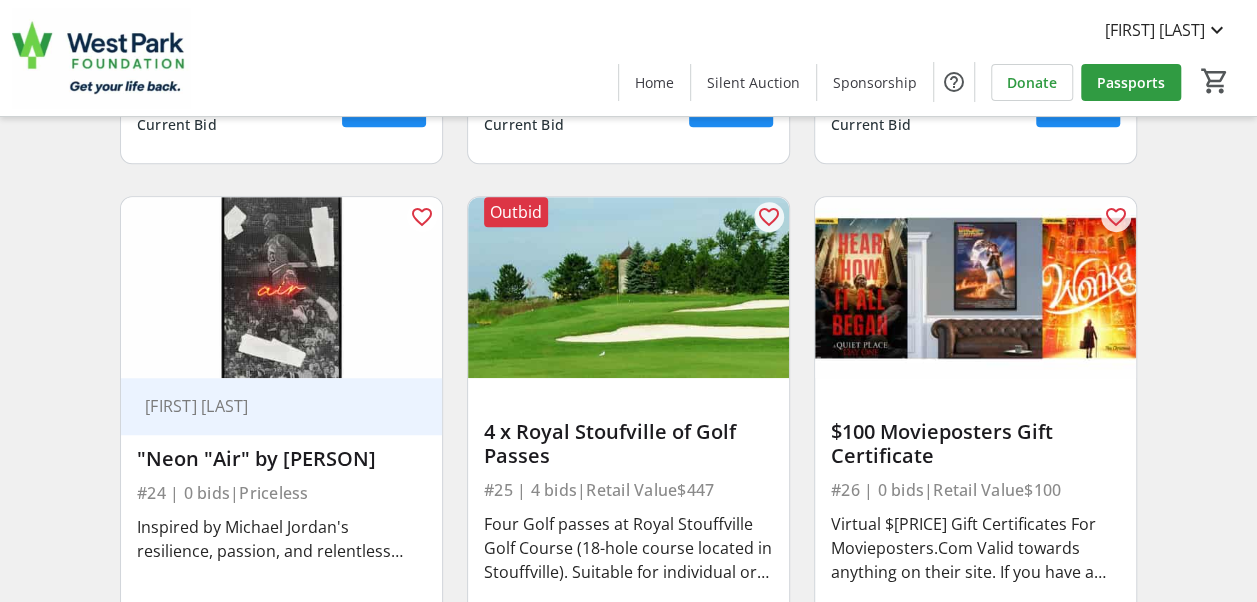 scroll, scrollTop: 4400, scrollLeft: 0, axis: vertical 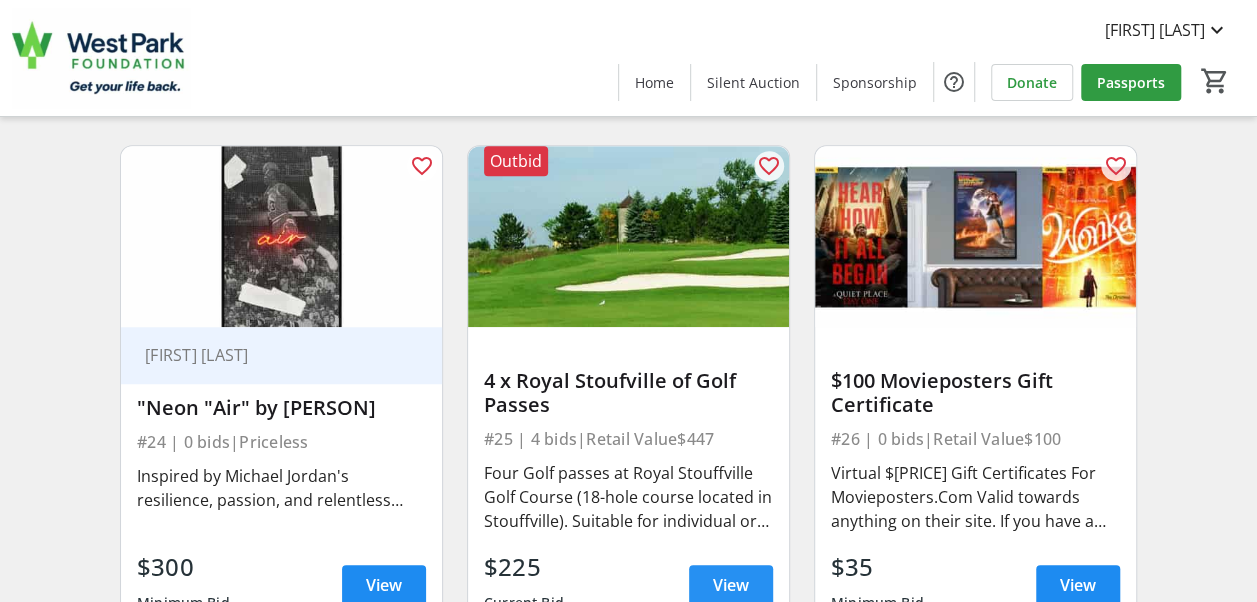 click on "View" at bounding box center [731, 585] 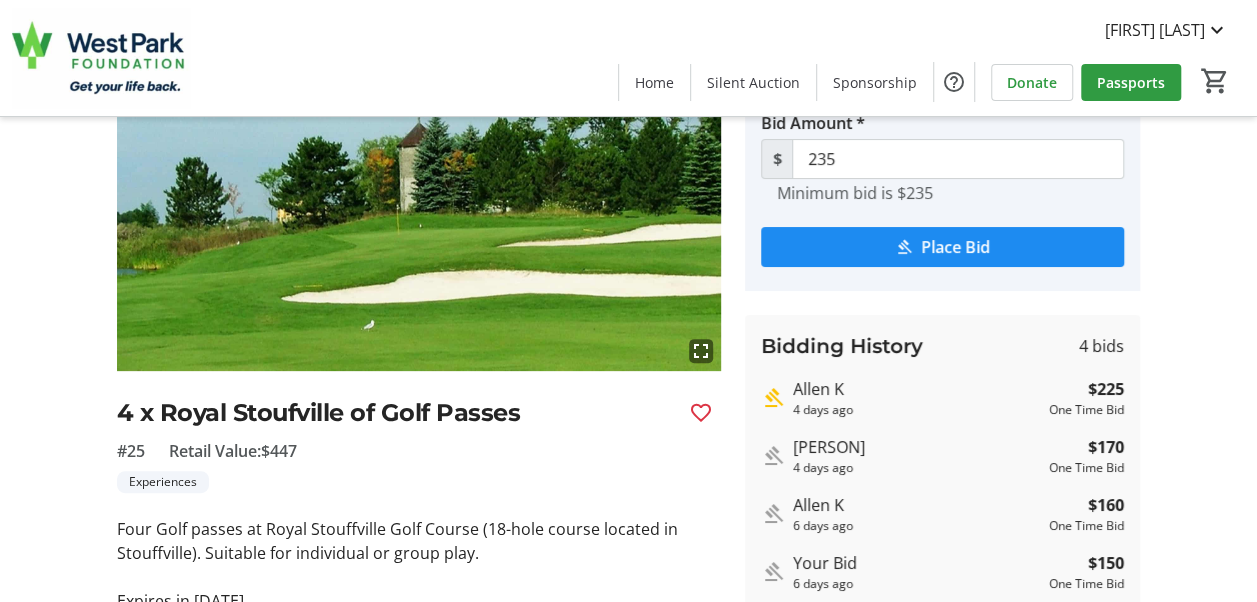 scroll, scrollTop: 200, scrollLeft: 0, axis: vertical 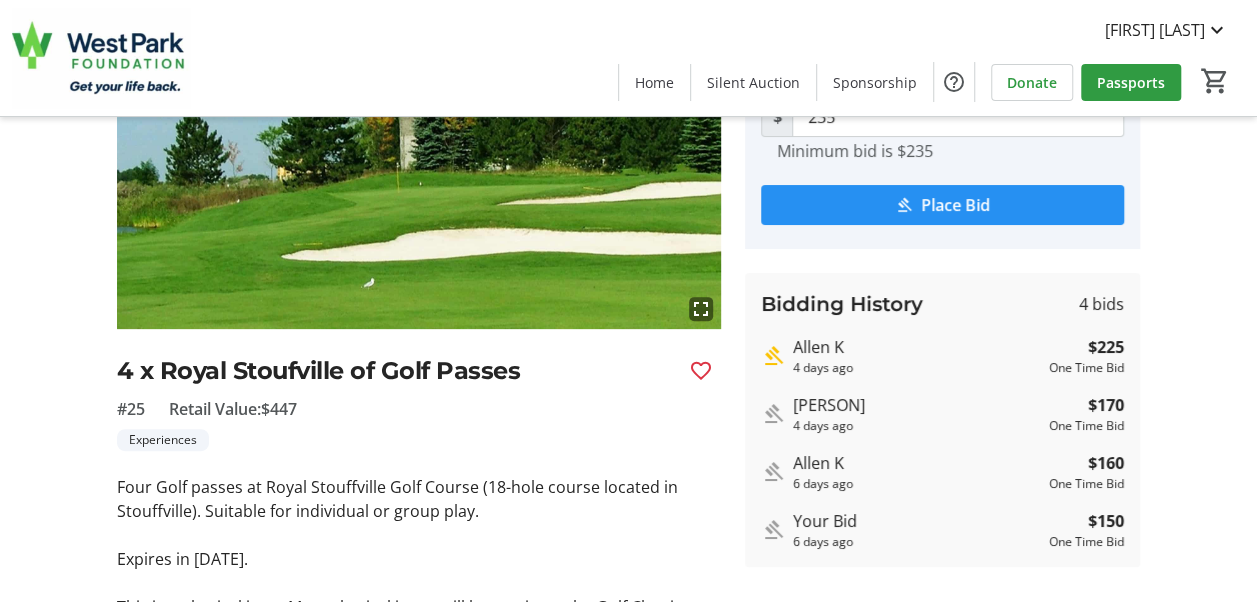 click on "Place Bid" 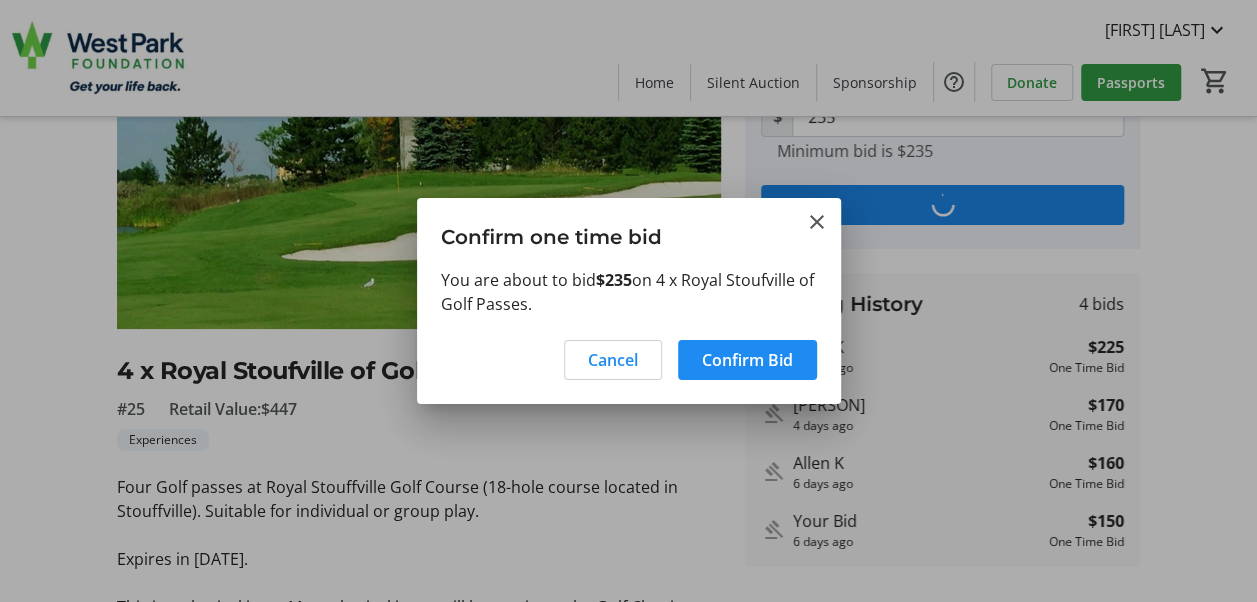 scroll, scrollTop: 0, scrollLeft: 0, axis: both 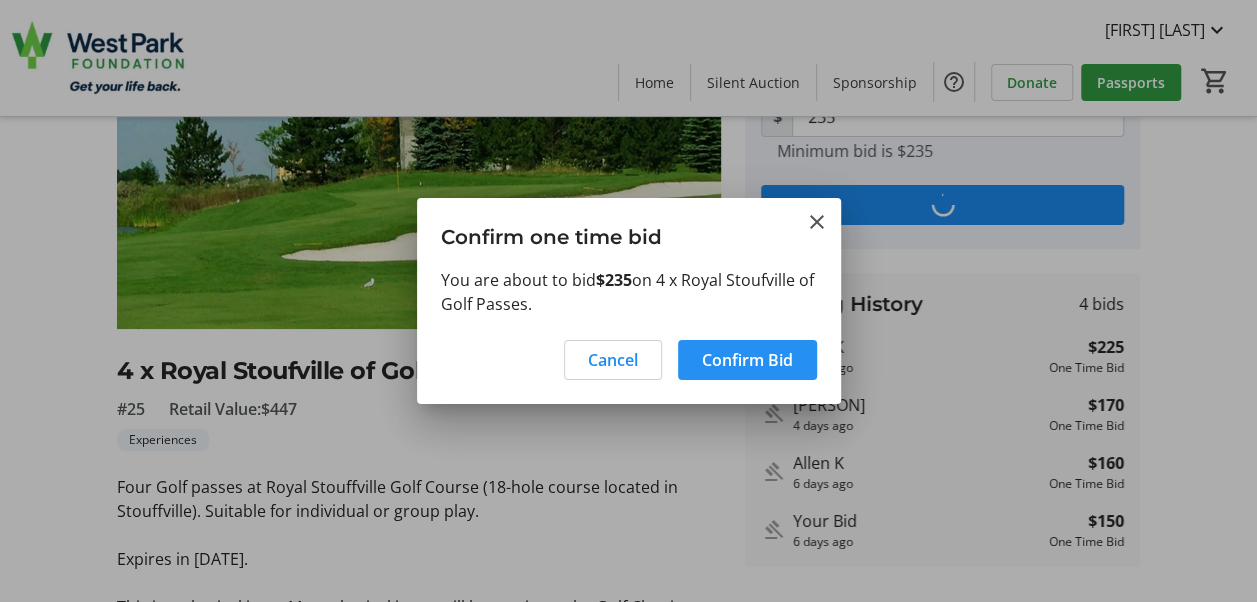 click at bounding box center (747, 360) 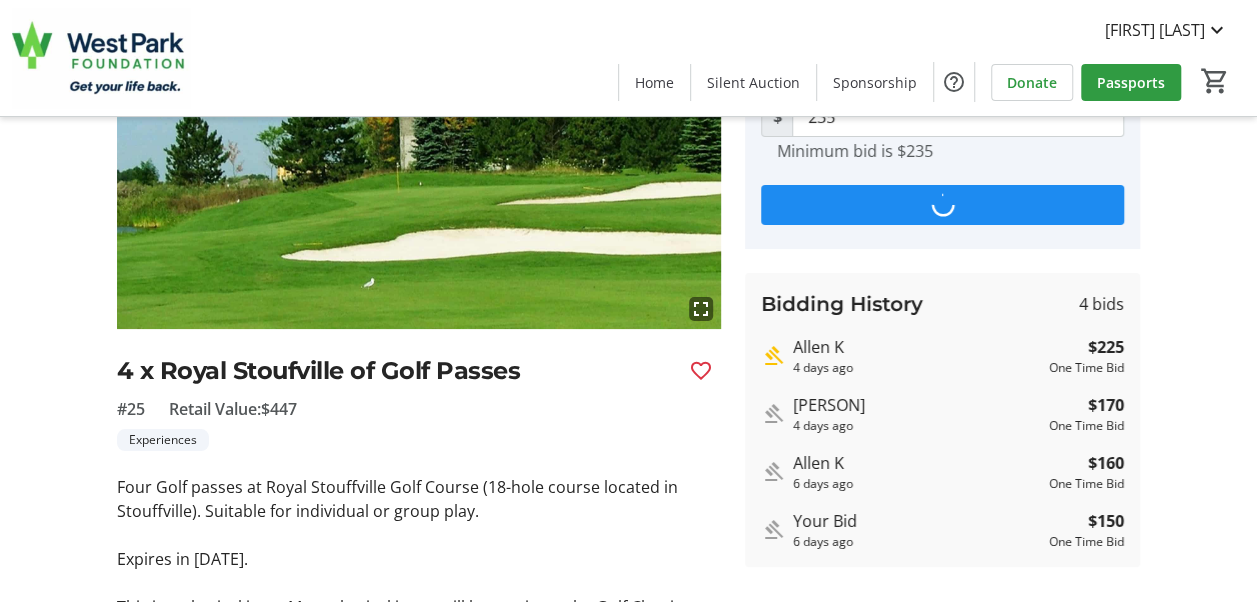 scroll, scrollTop: 200, scrollLeft: 0, axis: vertical 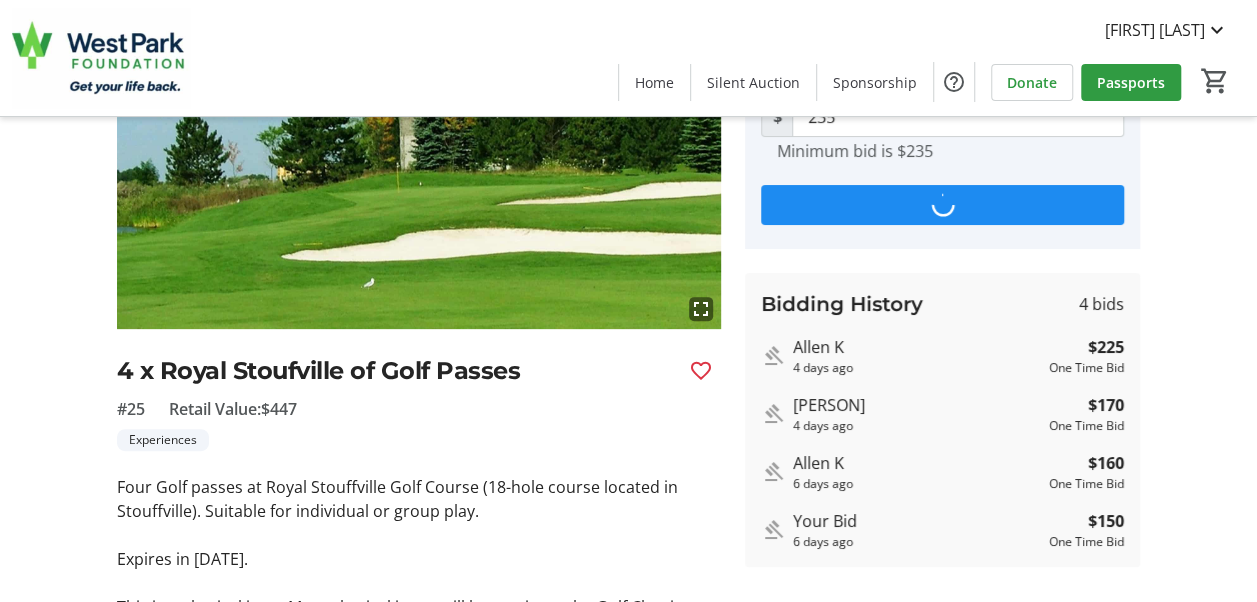 type on "245" 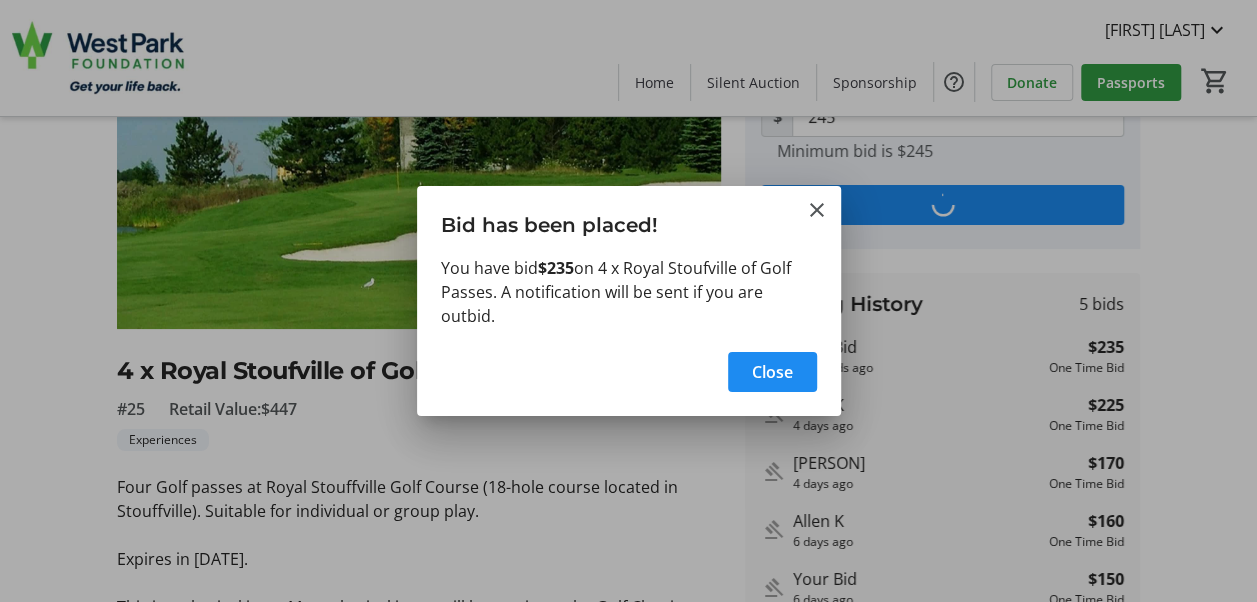 scroll, scrollTop: 0, scrollLeft: 0, axis: both 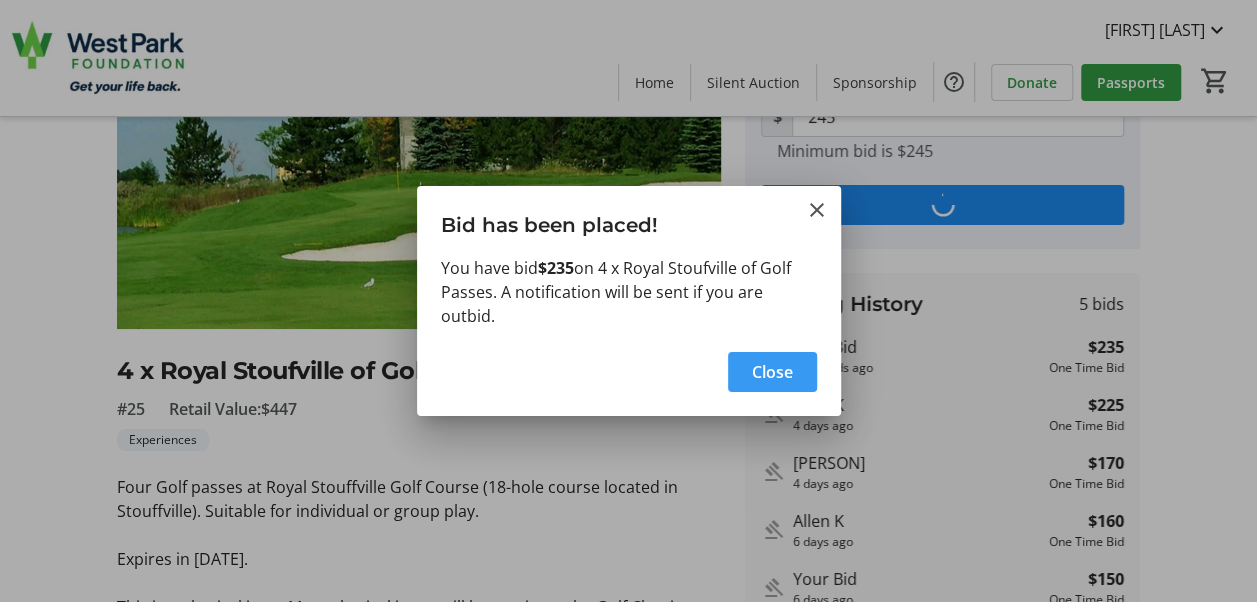 click at bounding box center (772, 372) 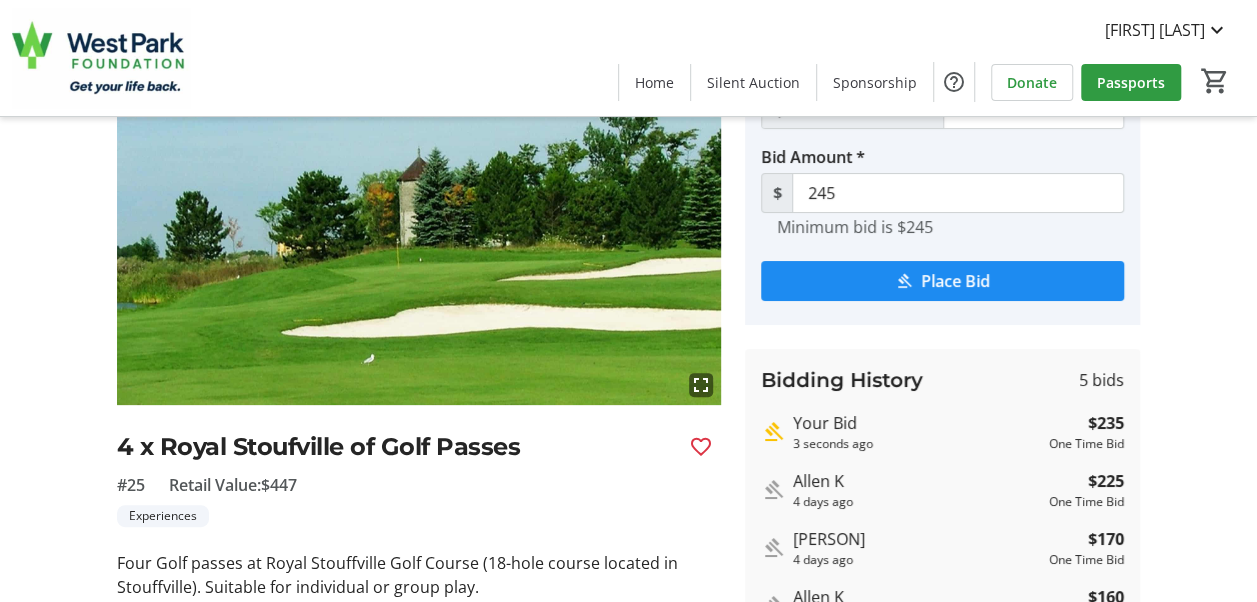 scroll, scrollTop: 0, scrollLeft: 0, axis: both 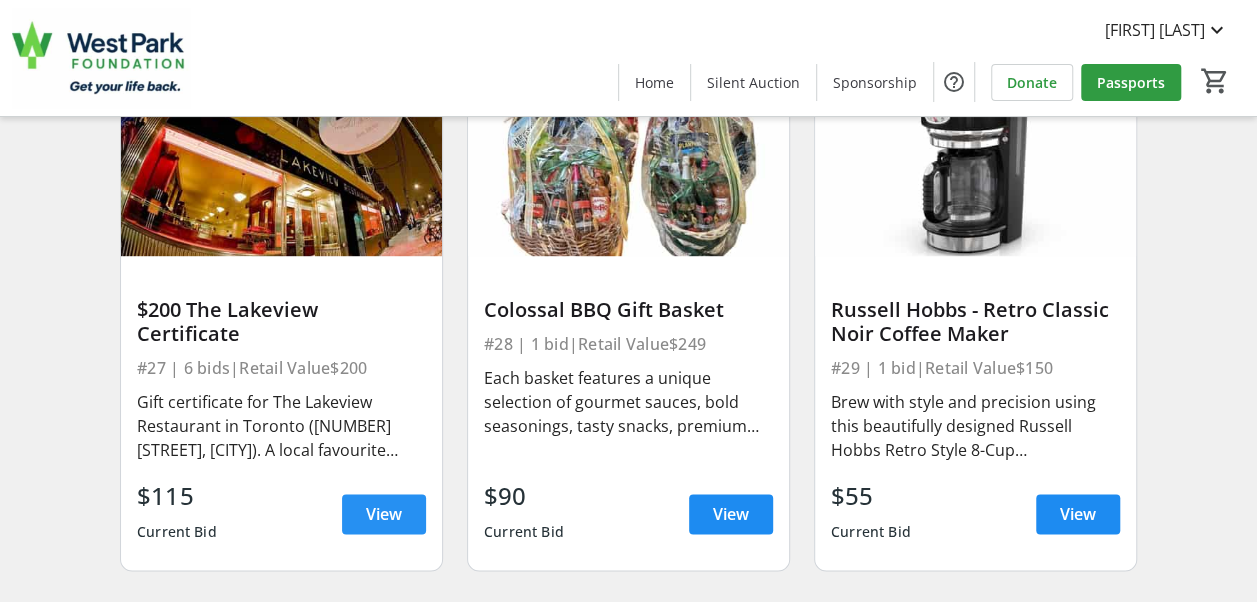 click on "View" at bounding box center (384, 514) 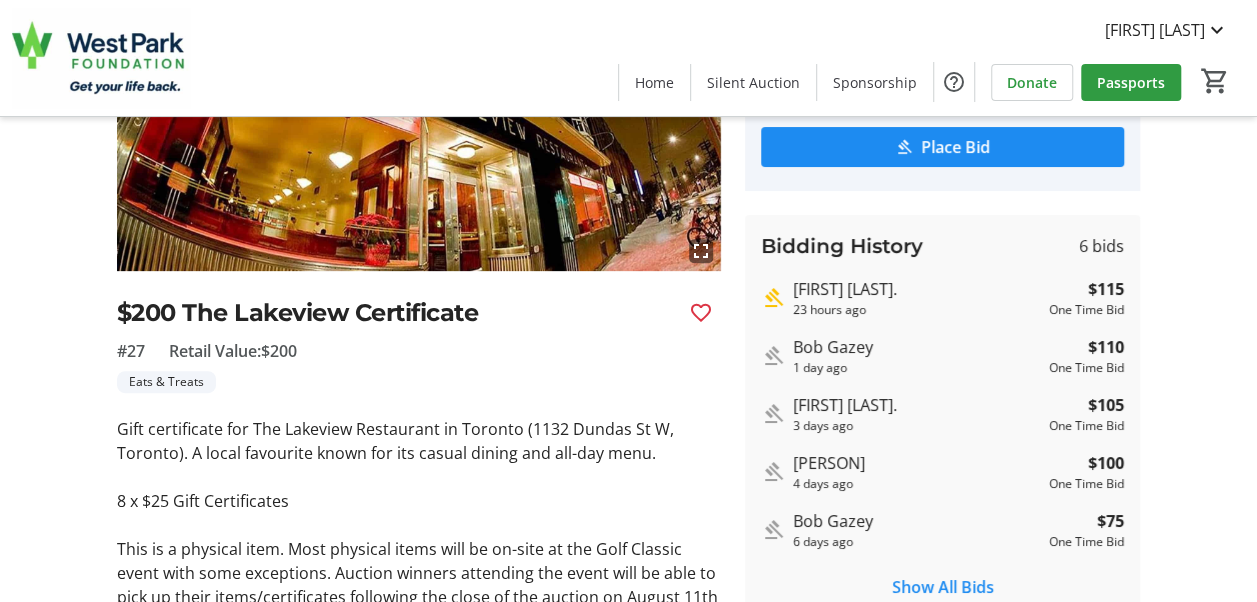 scroll, scrollTop: 300, scrollLeft: 0, axis: vertical 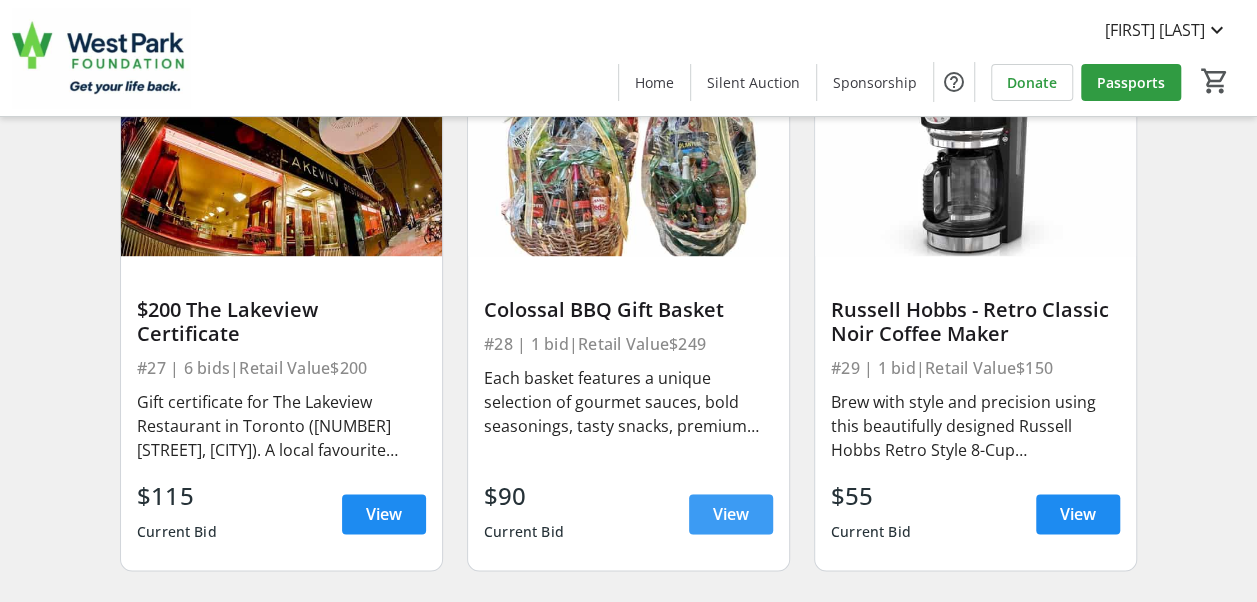 click at bounding box center (731, 514) 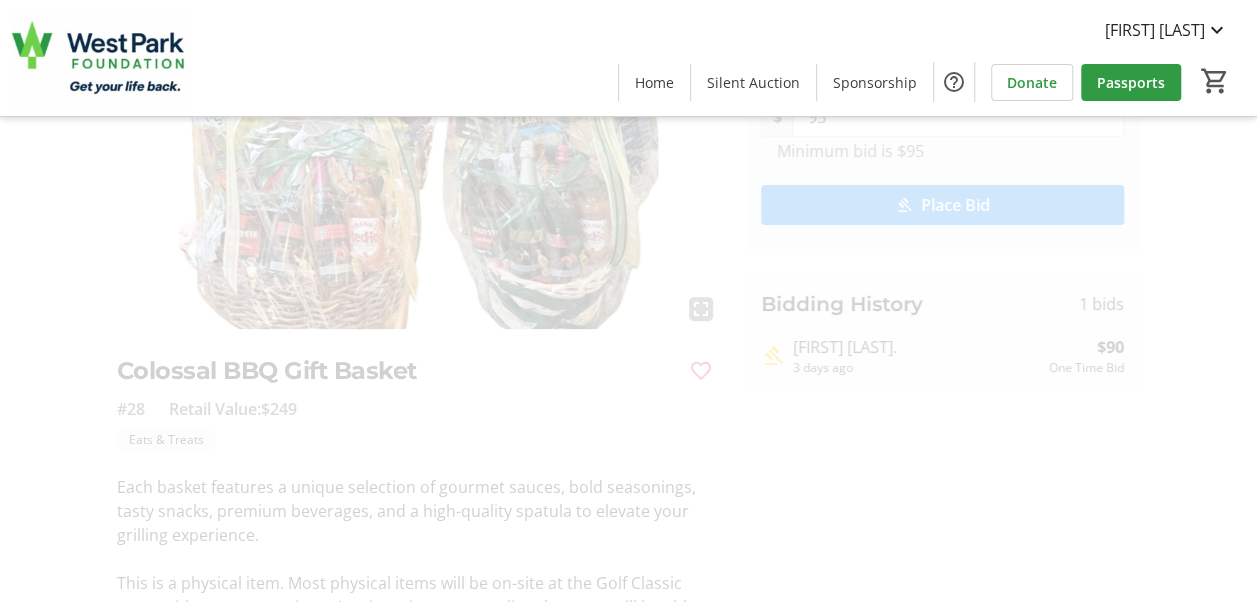 scroll, scrollTop: 0, scrollLeft: 0, axis: both 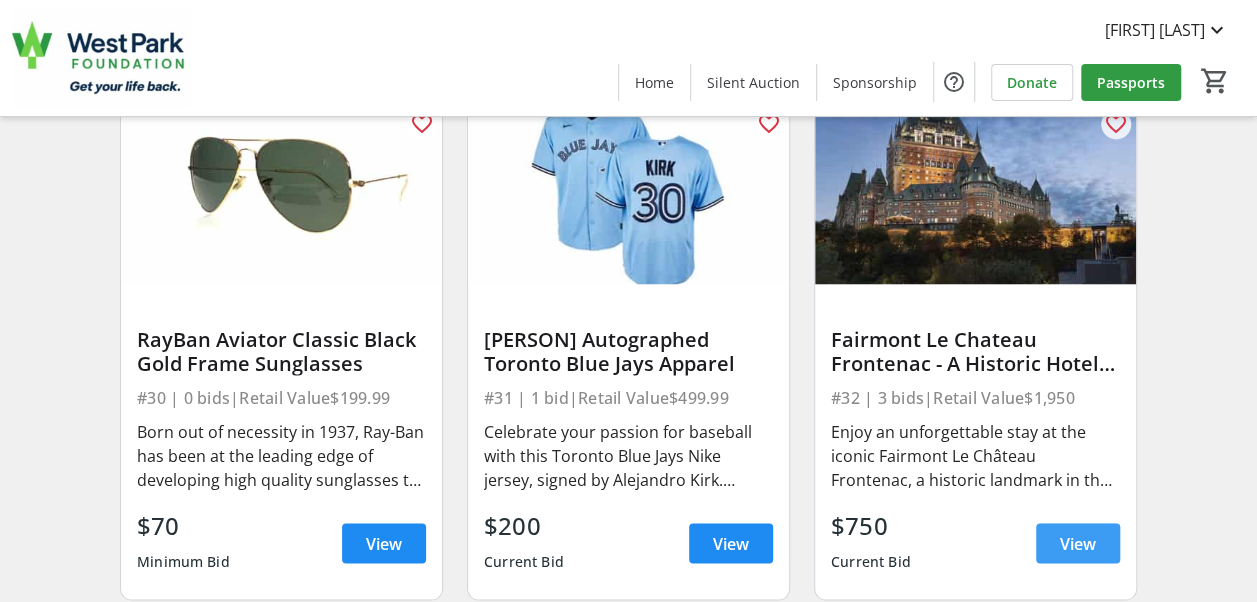 click on "View" at bounding box center [1078, 543] 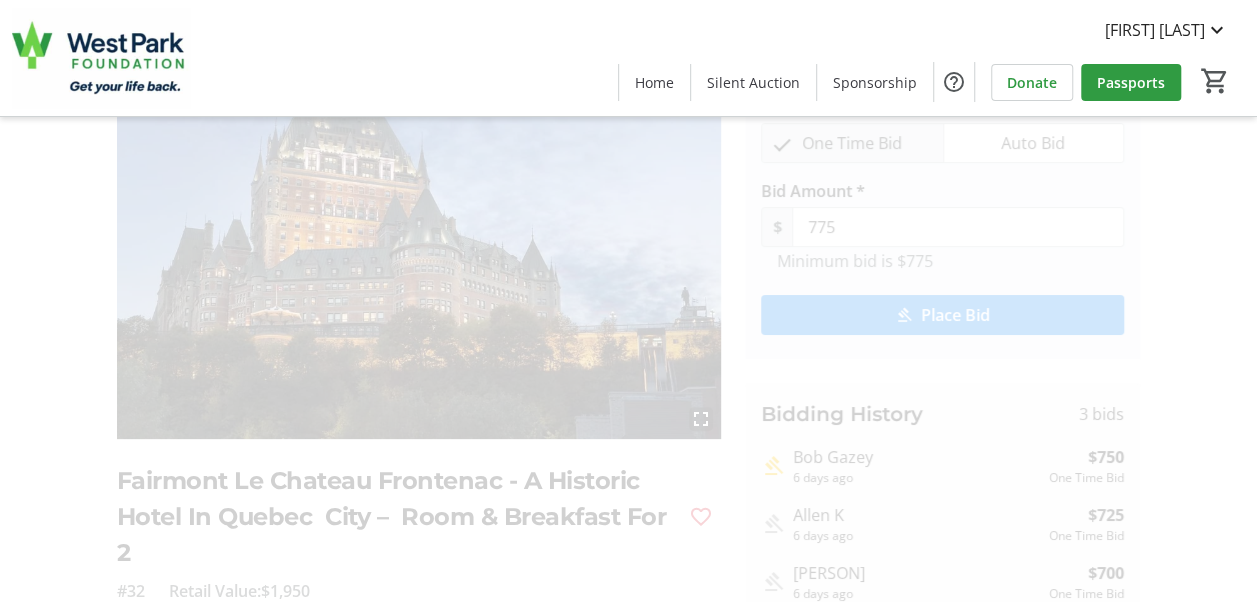 scroll, scrollTop: 0, scrollLeft: 0, axis: both 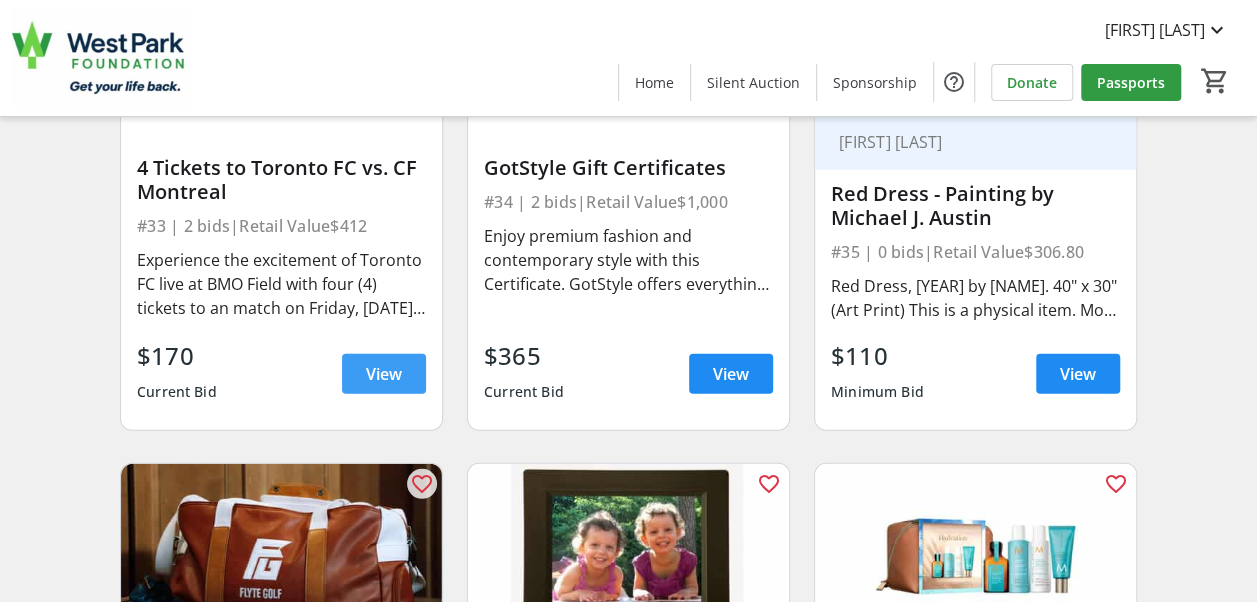 click on "View" at bounding box center [384, 374] 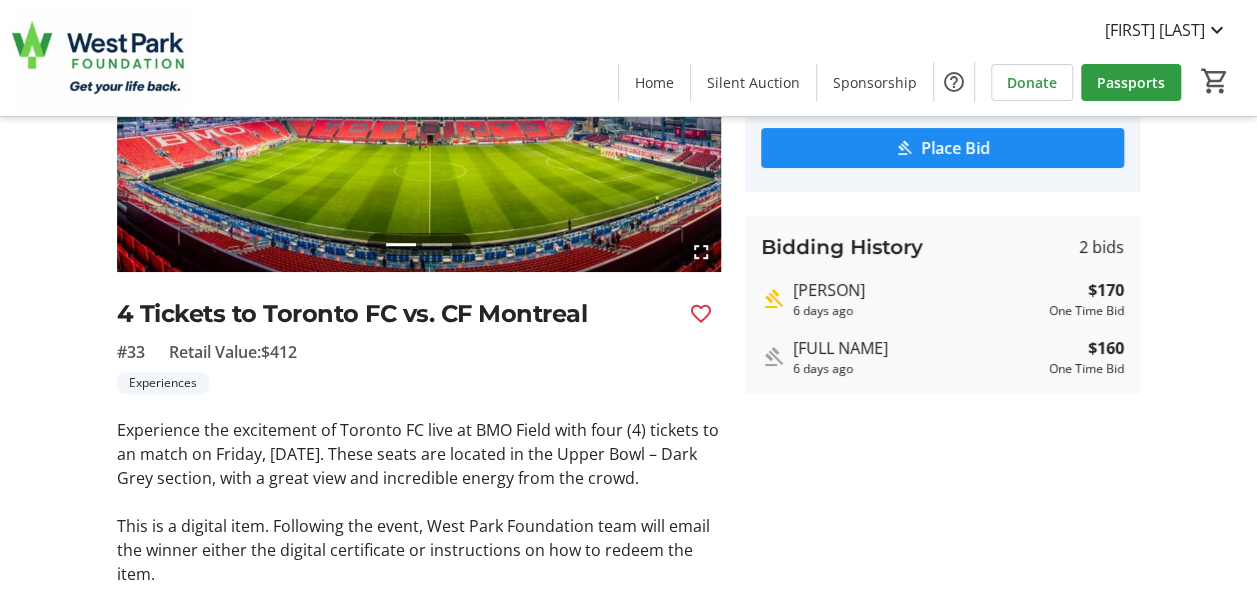 scroll, scrollTop: 300, scrollLeft: 0, axis: vertical 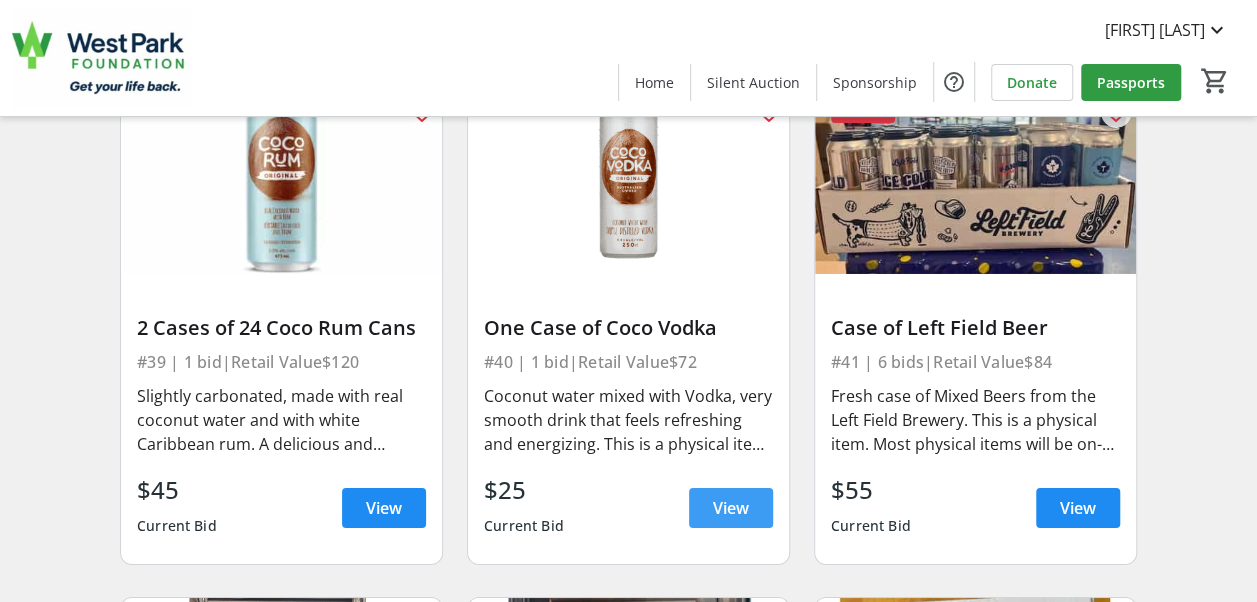 click on "View" at bounding box center (731, 508) 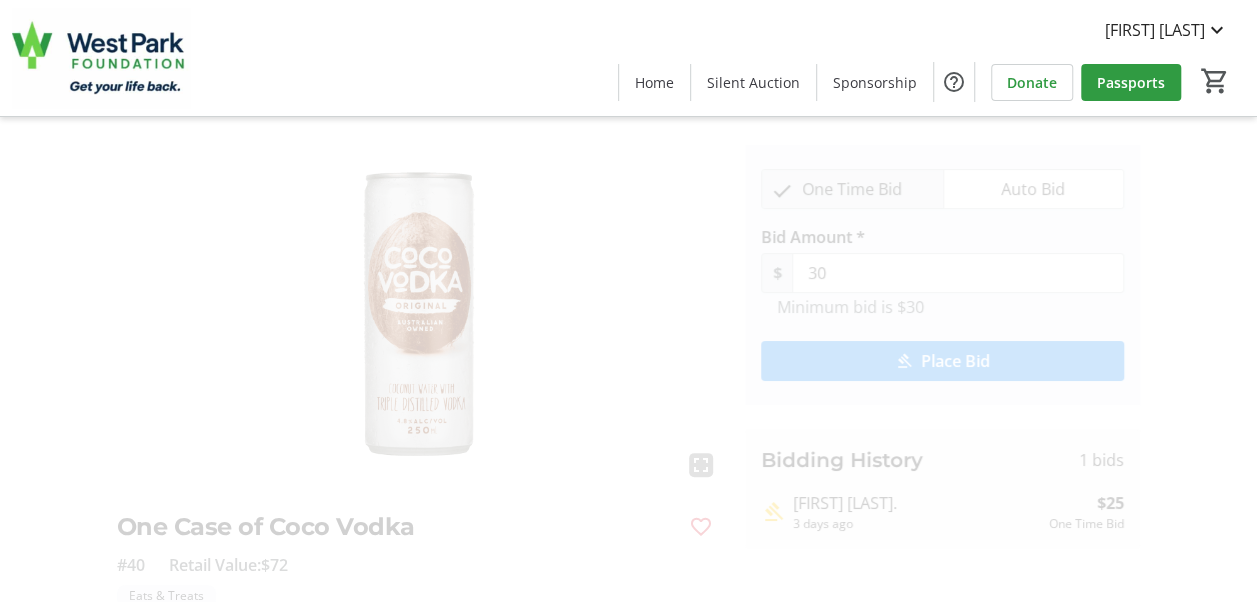 scroll, scrollTop: 0, scrollLeft: 0, axis: both 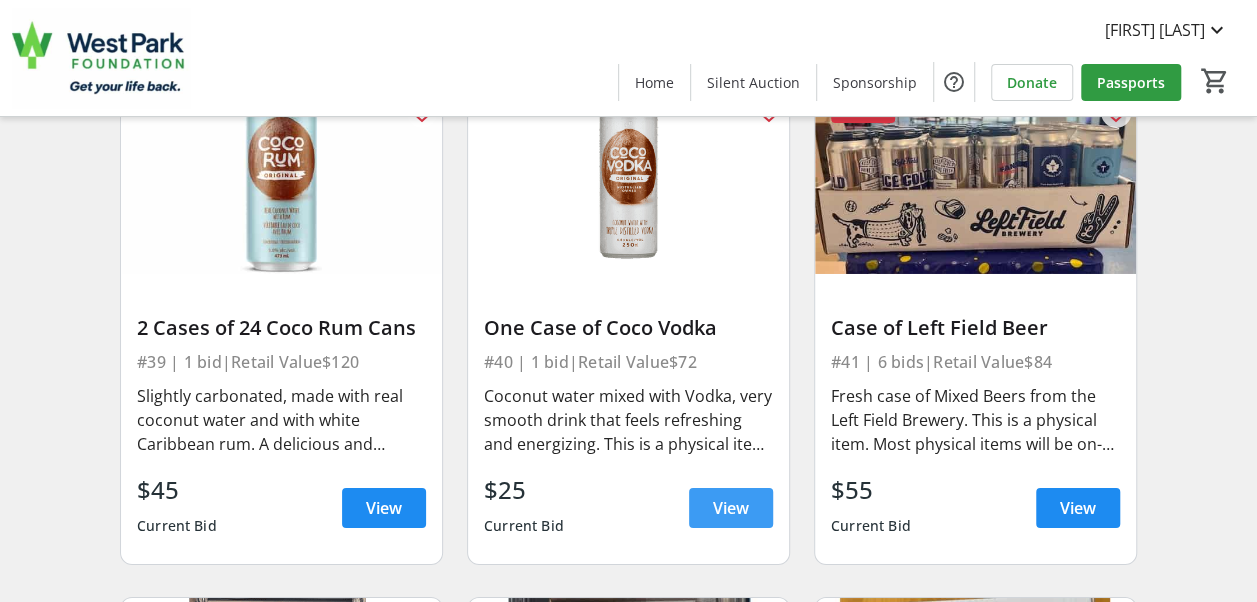 click on "View" at bounding box center (731, 508) 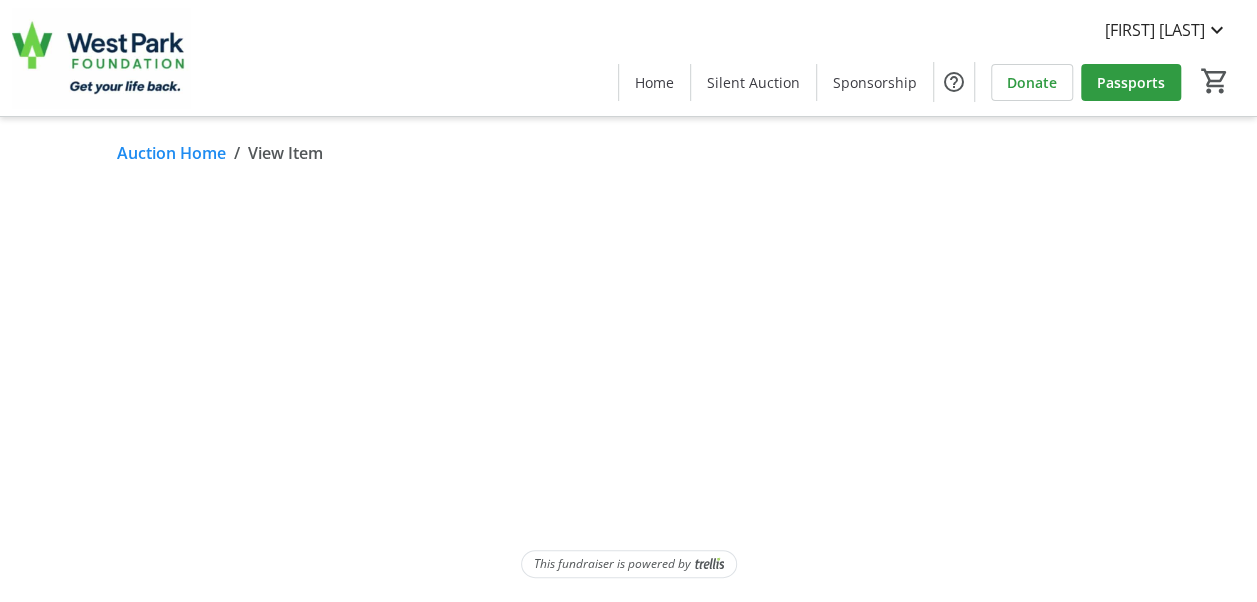 scroll, scrollTop: 0, scrollLeft: 0, axis: both 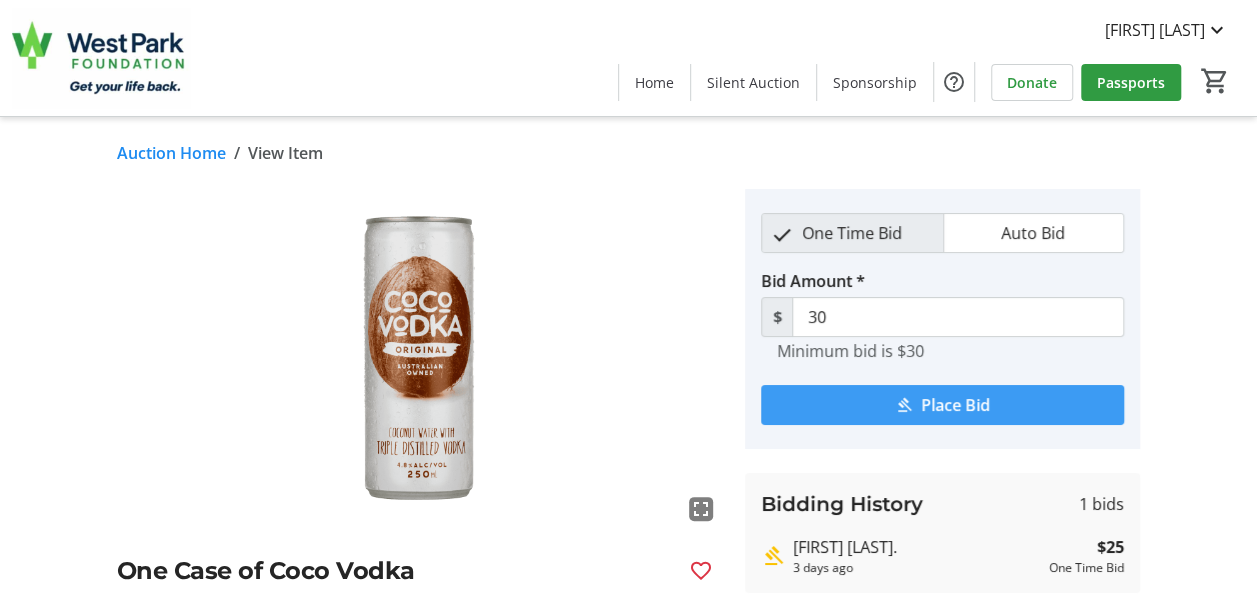 click on "Place Bid" 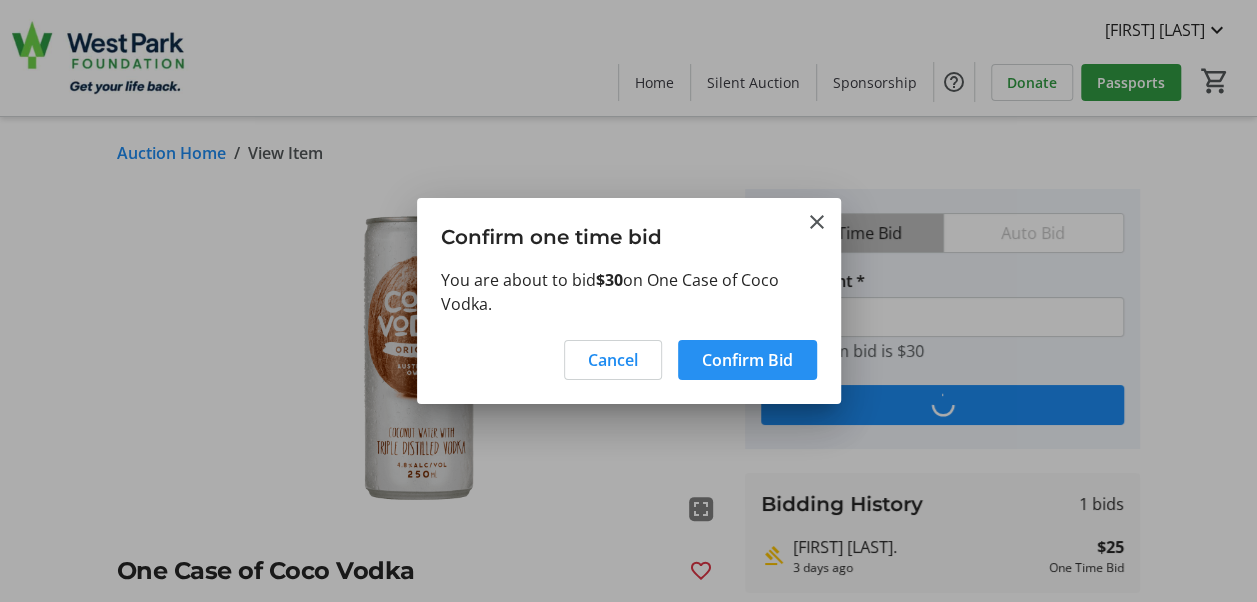 click on "Confirm Bid" at bounding box center (747, 360) 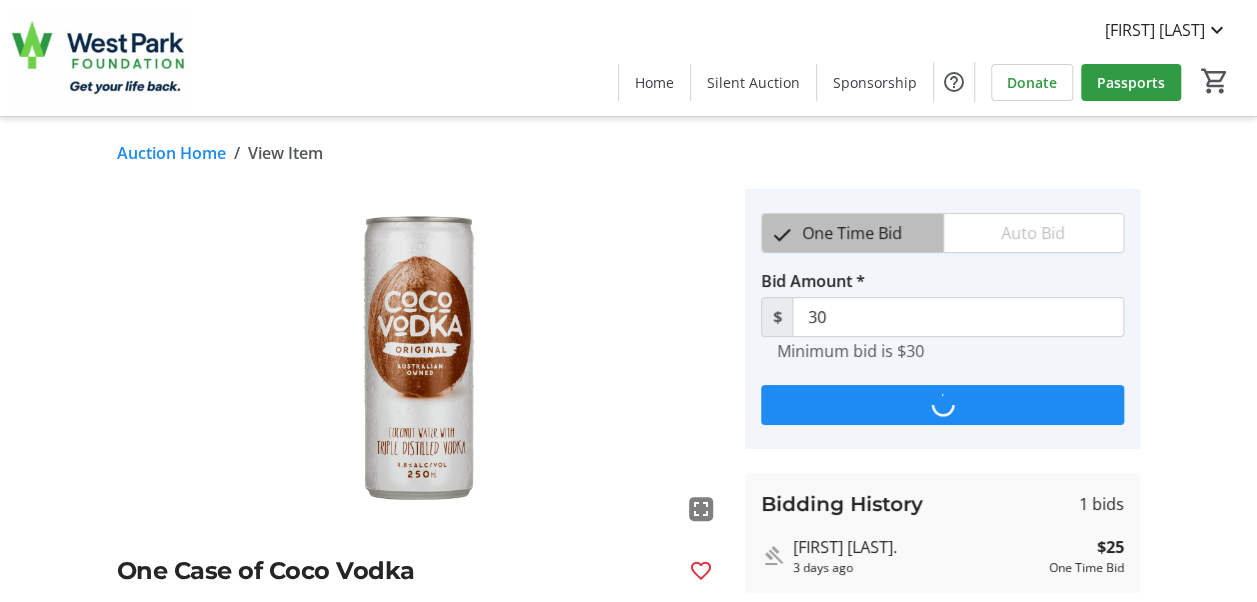 type on "35" 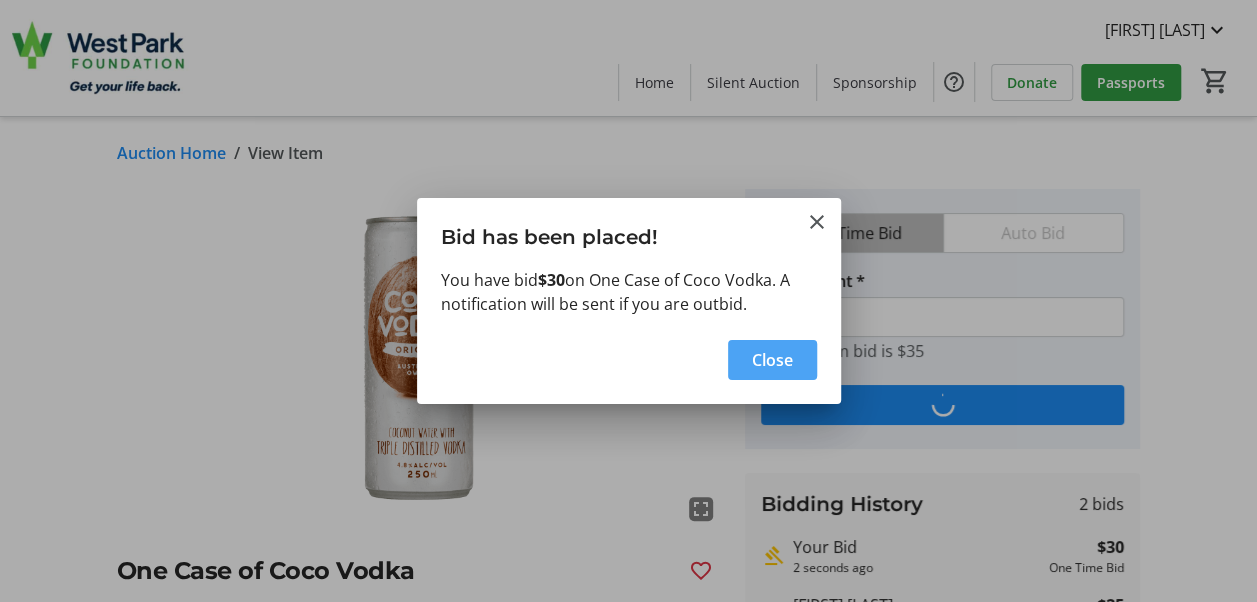 click on "Close" at bounding box center [772, 360] 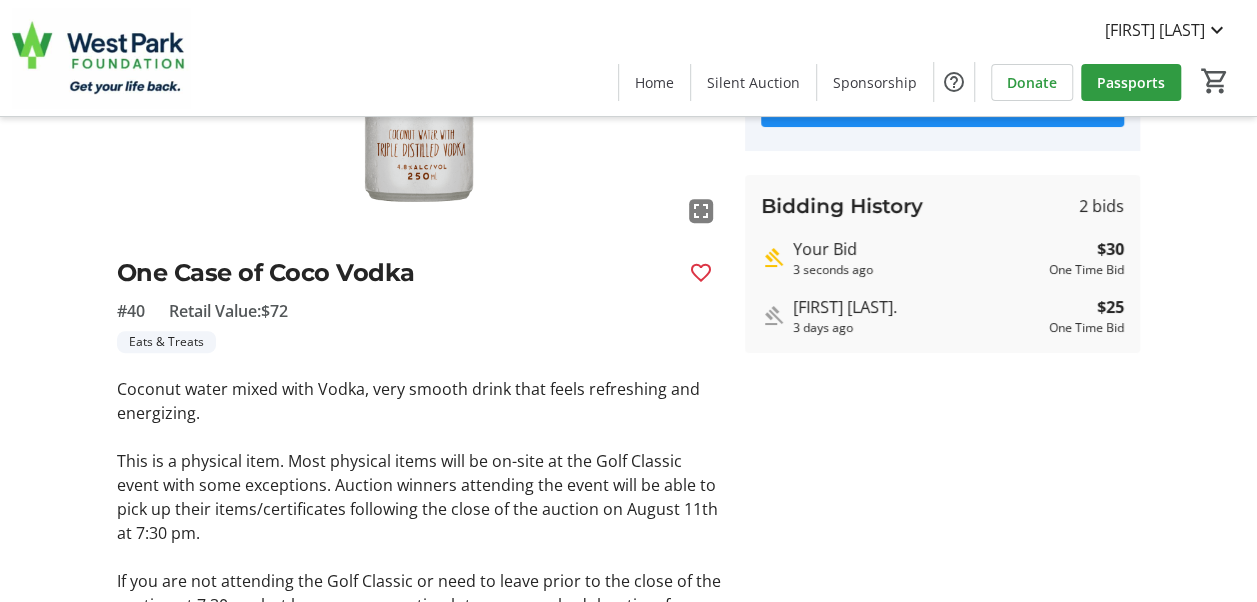 scroll, scrollTop: 300, scrollLeft: 0, axis: vertical 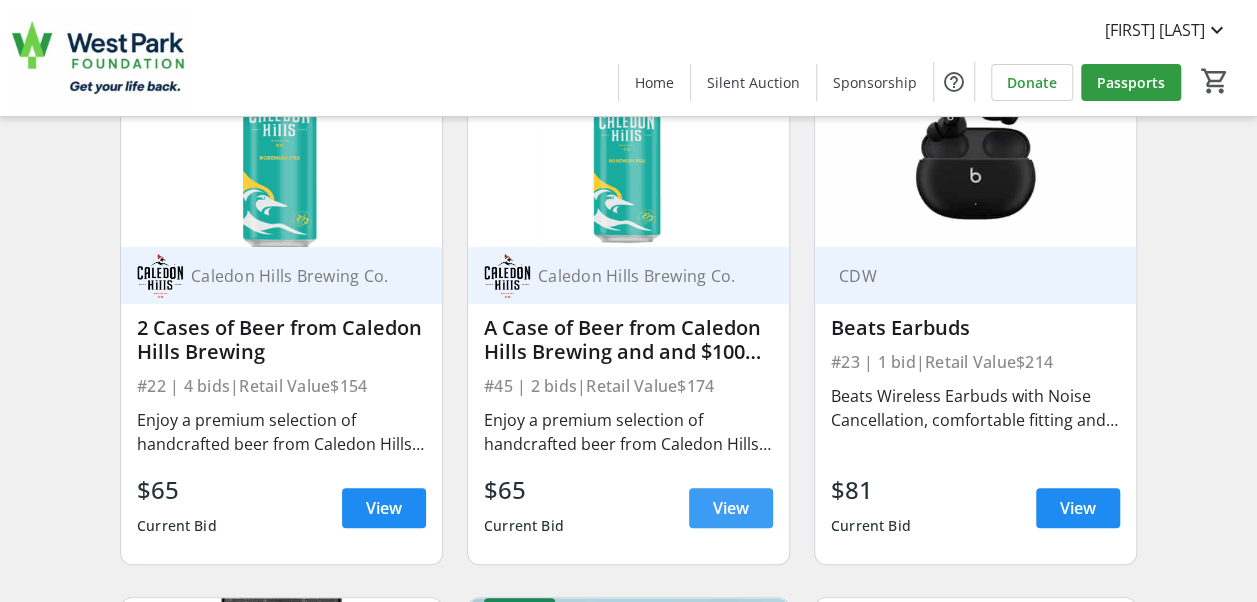 click on "View" at bounding box center (731, 508) 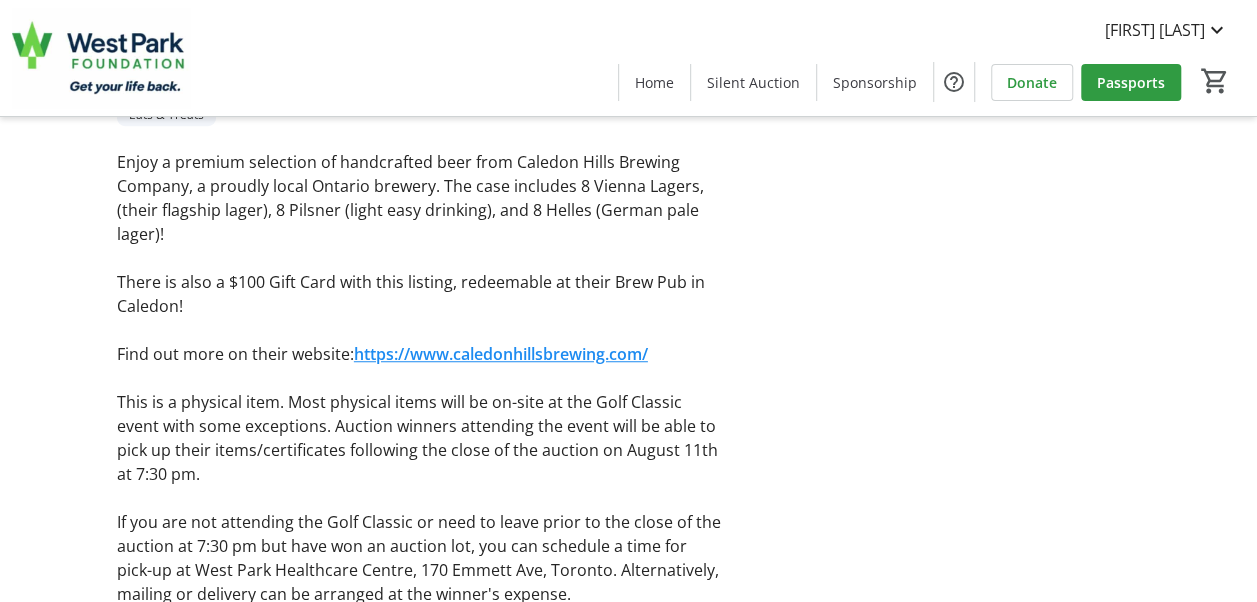 scroll, scrollTop: 600, scrollLeft: 0, axis: vertical 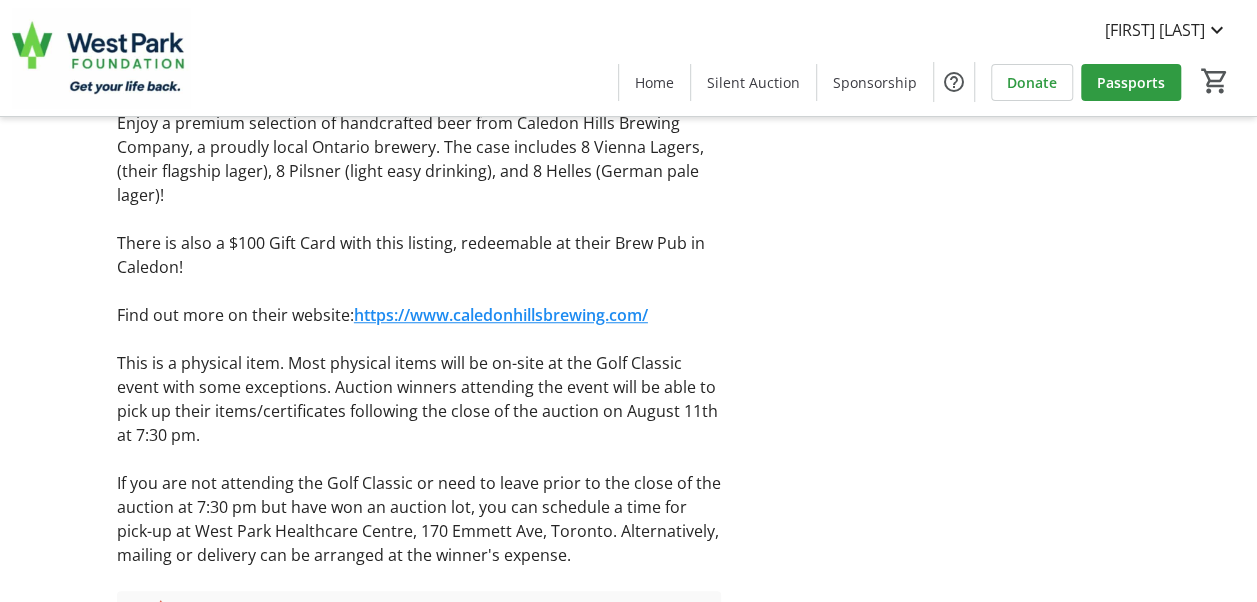 click on "https://www.caledonhillsbrewing.com/" 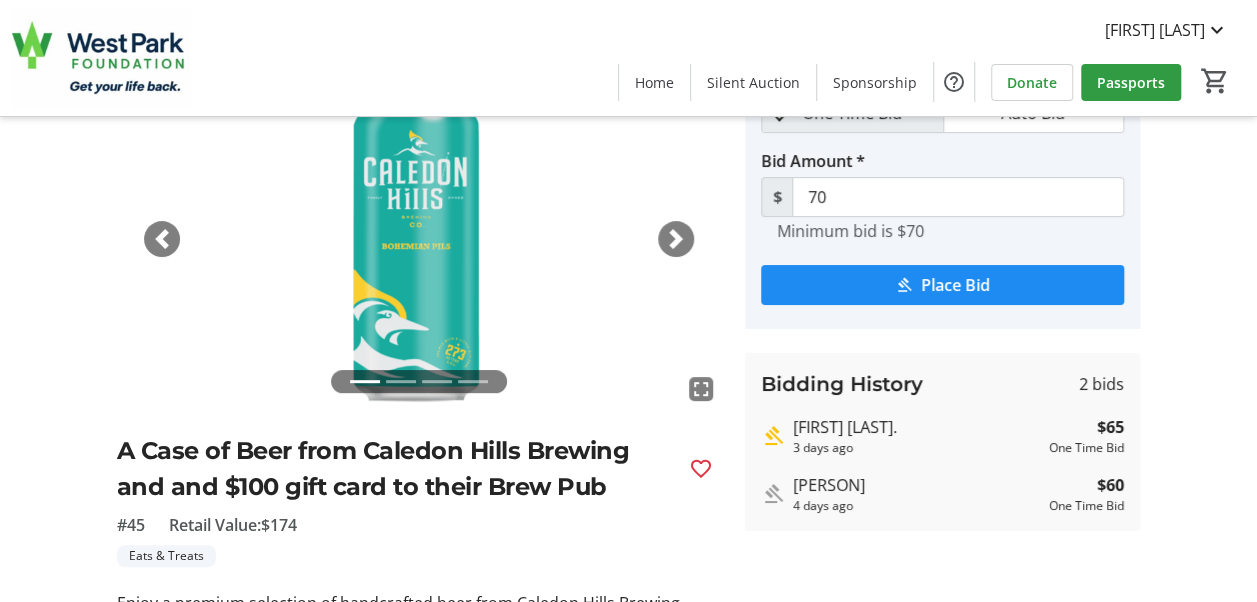 scroll, scrollTop: 0, scrollLeft: 0, axis: both 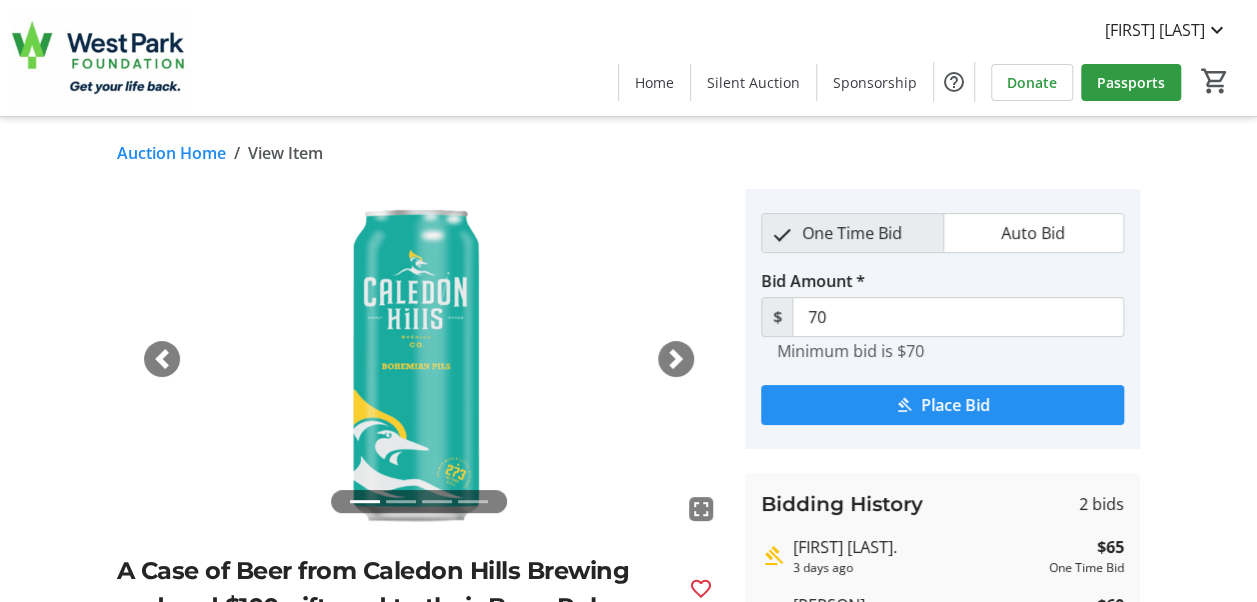 click 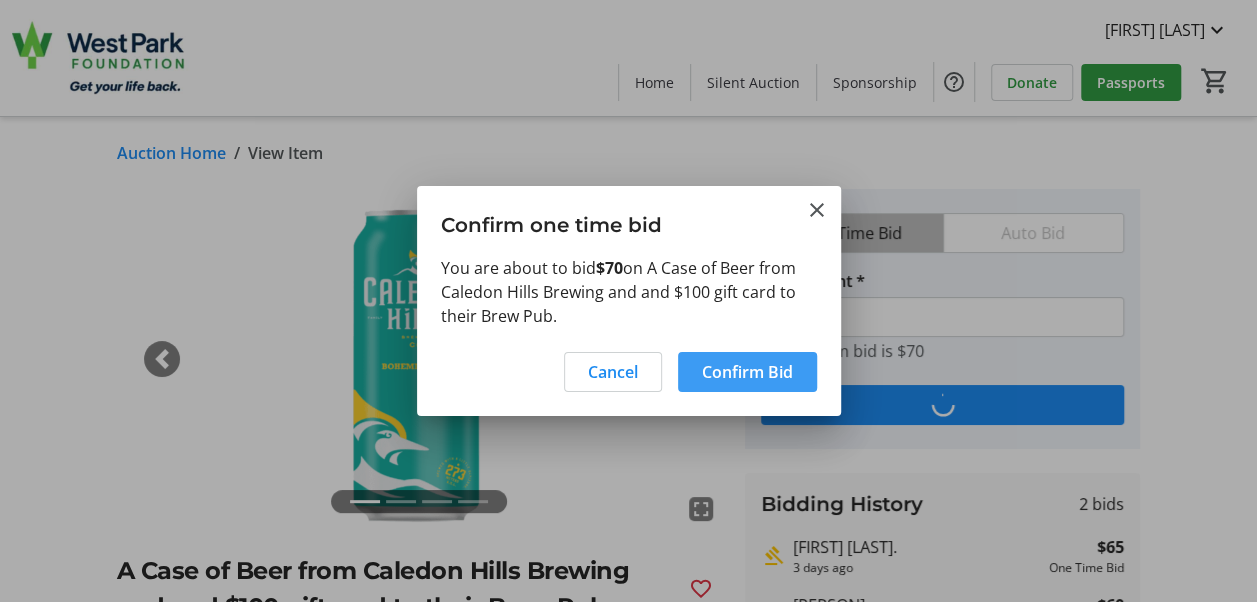 click on "Confirm Bid" at bounding box center (747, 372) 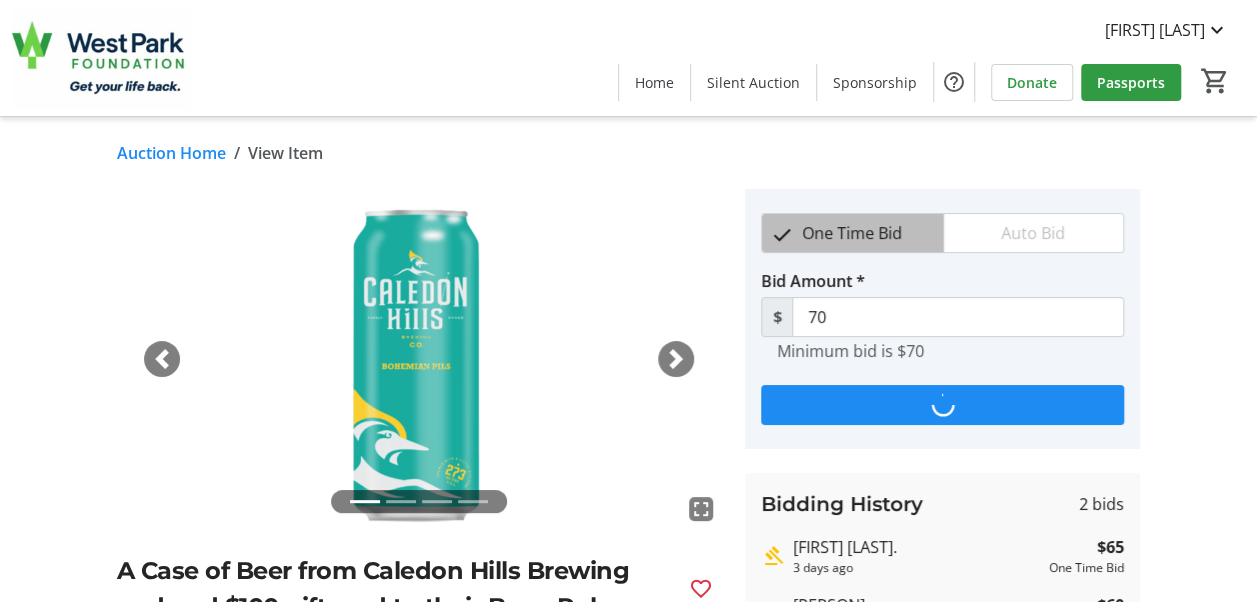 type on "75" 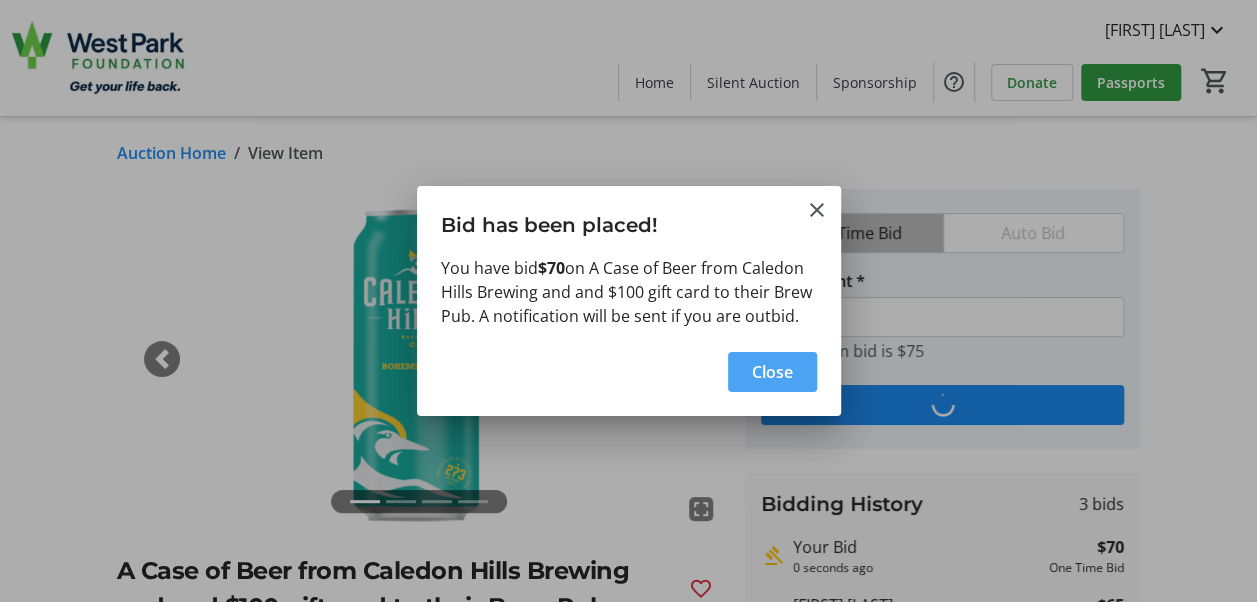 click on "Close" at bounding box center [772, 372] 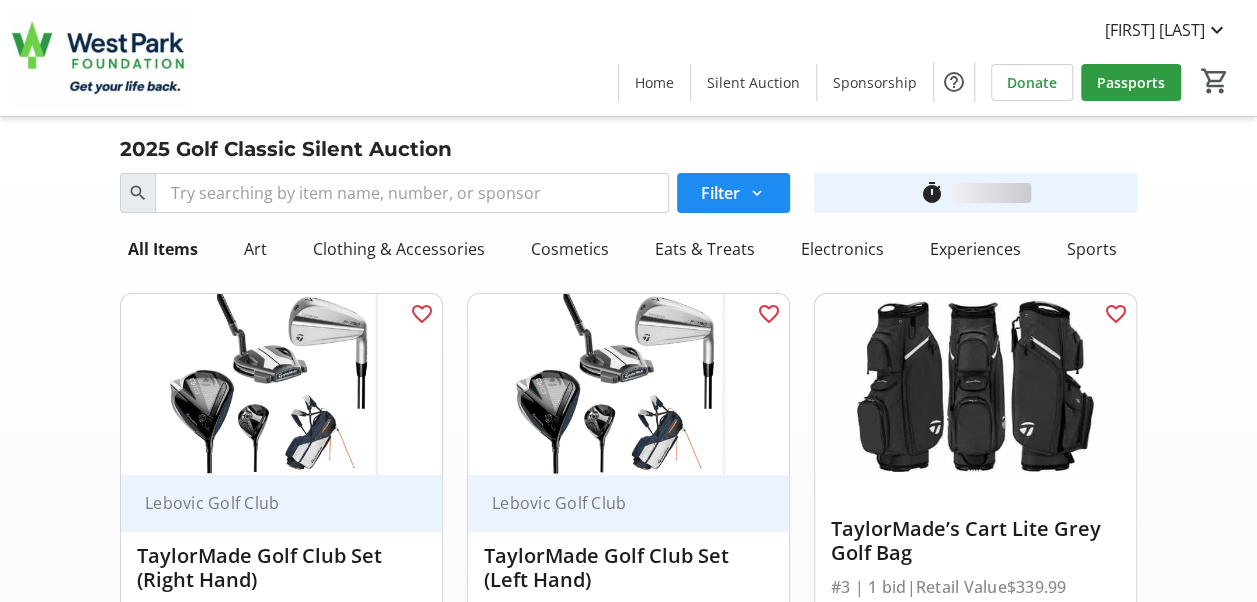 scroll, scrollTop: 3948, scrollLeft: 0, axis: vertical 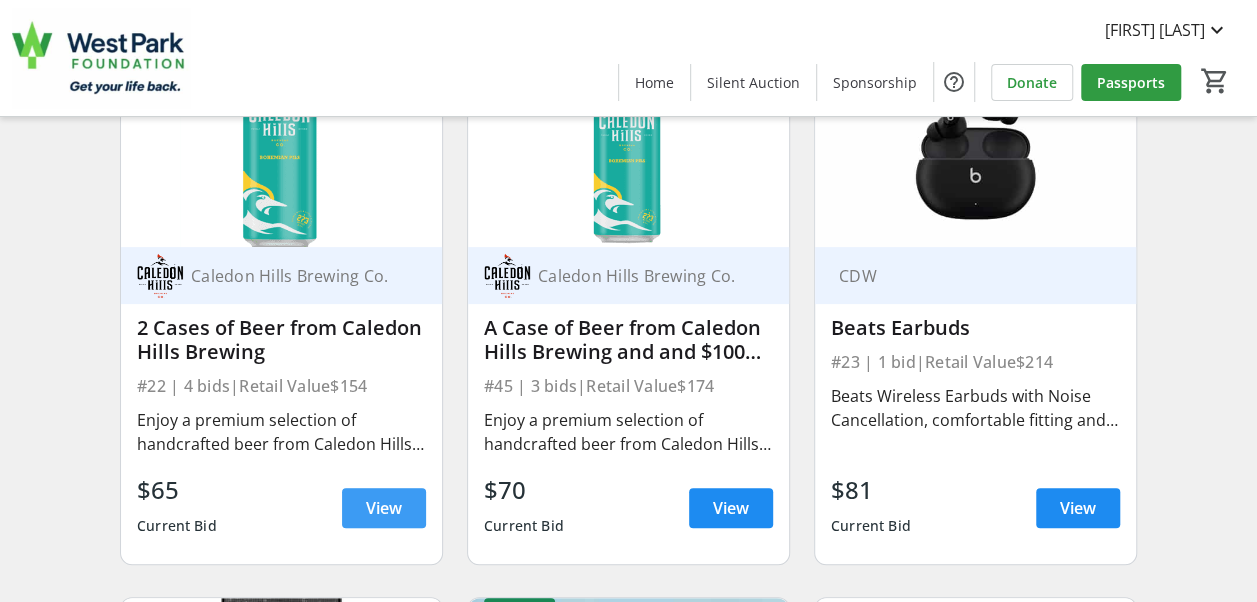 click on "View" at bounding box center [384, 508] 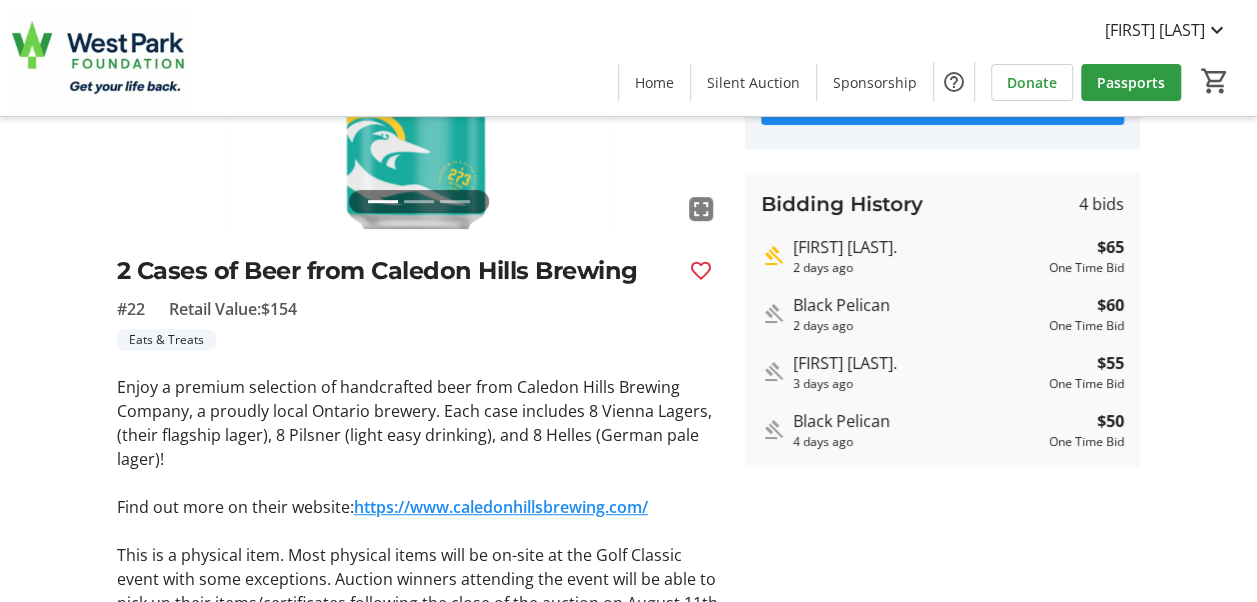 scroll, scrollTop: 400, scrollLeft: 0, axis: vertical 